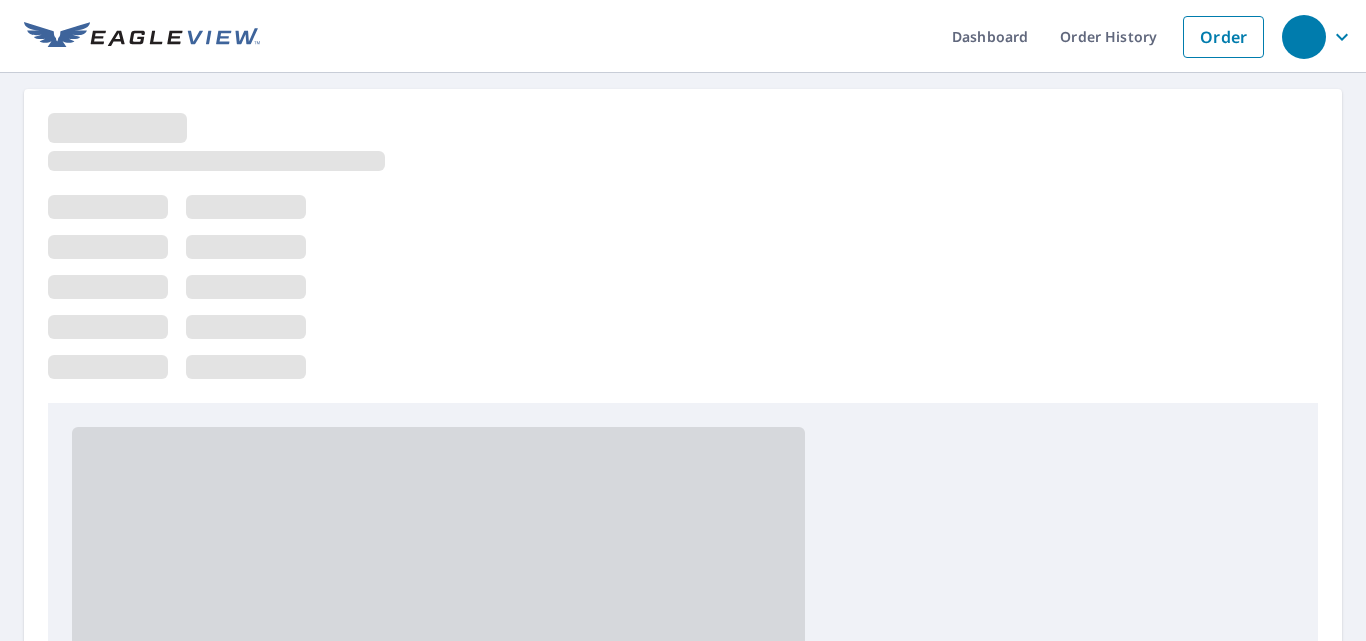 scroll, scrollTop: 0, scrollLeft: 0, axis: both 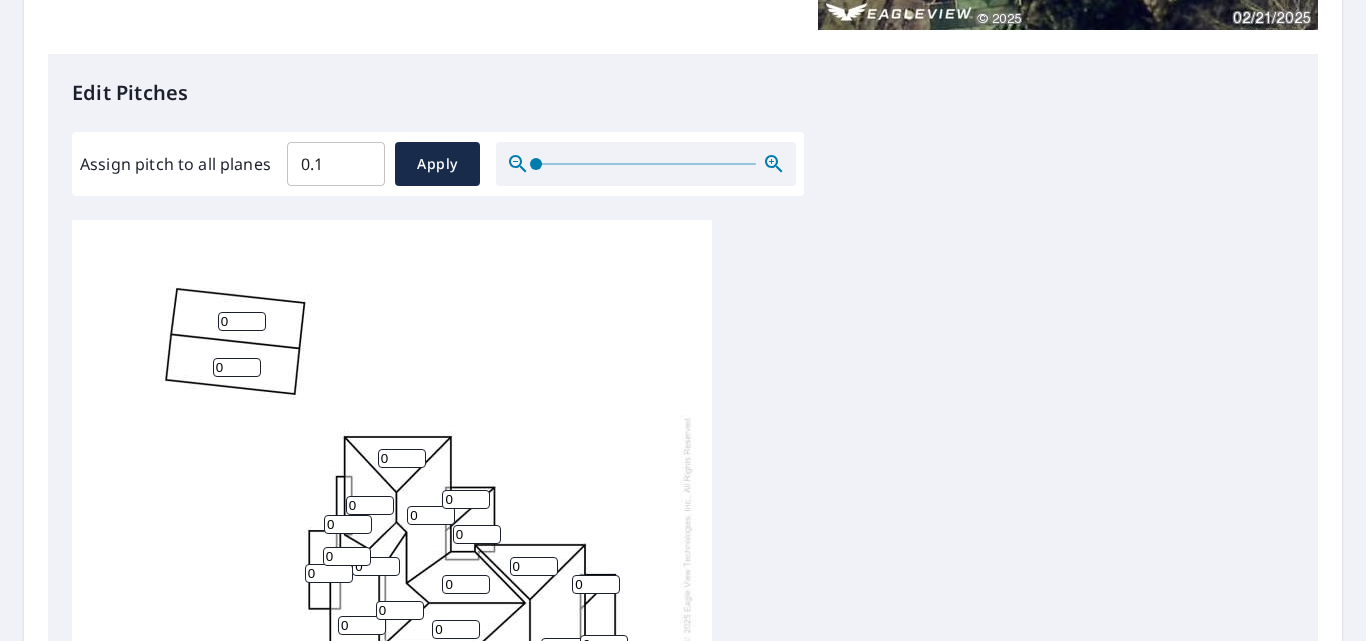 click on "0.1" at bounding box center (336, 164) 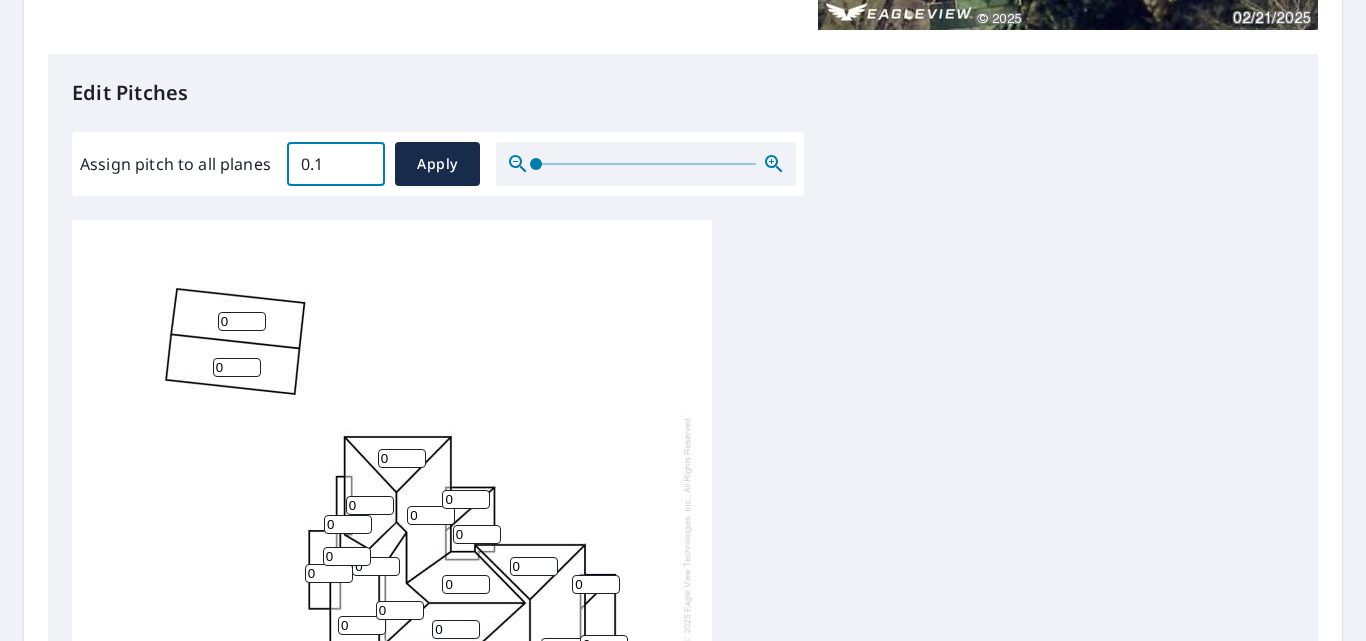 click on "0.2" at bounding box center (336, 164) 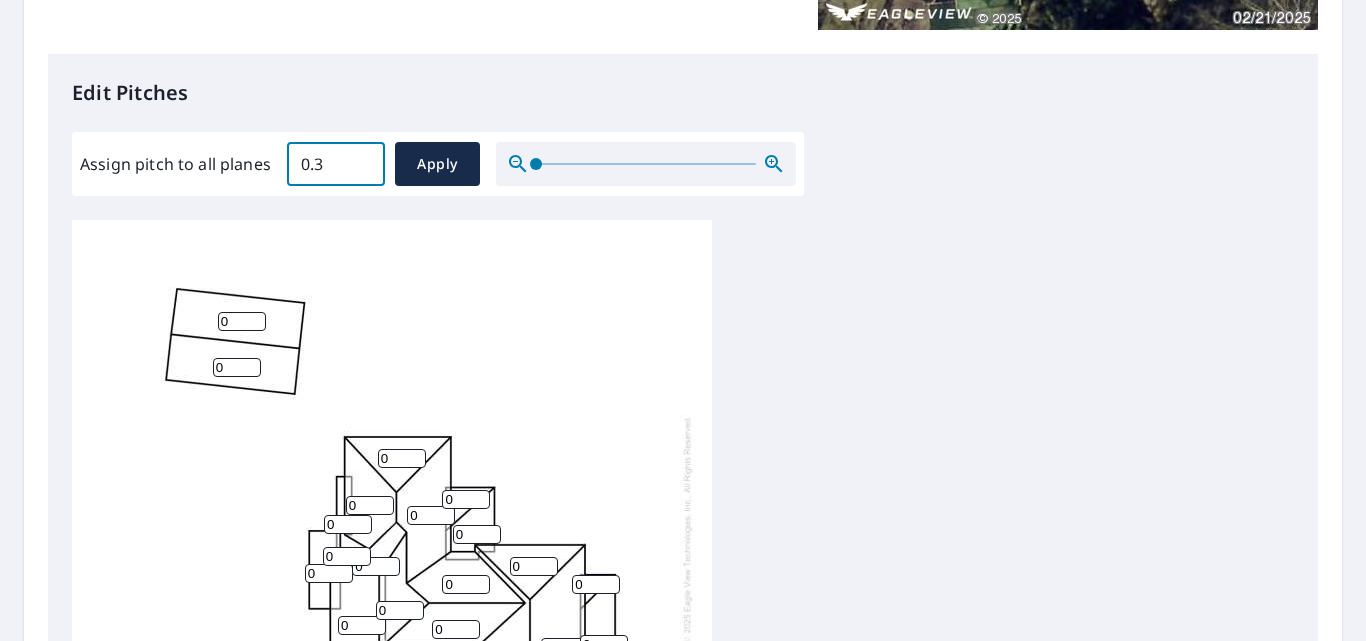 click on "0.3" at bounding box center [336, 164] 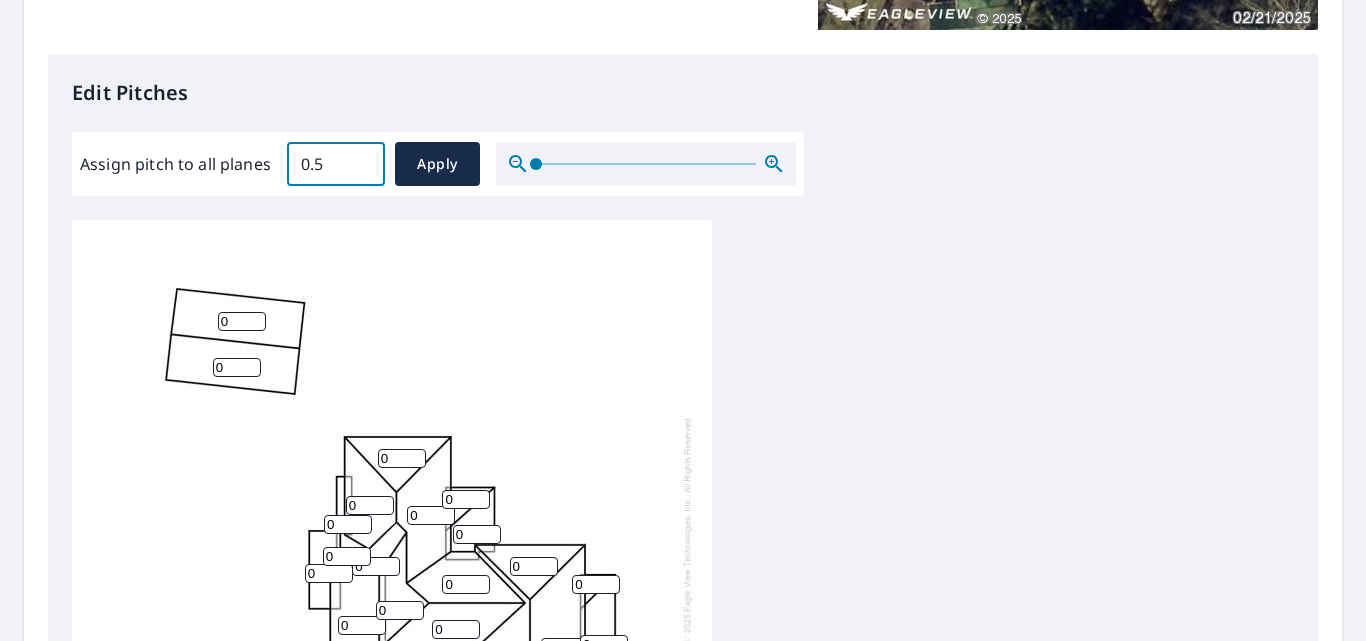 click on "0.5" at bounding box center (336, 164) 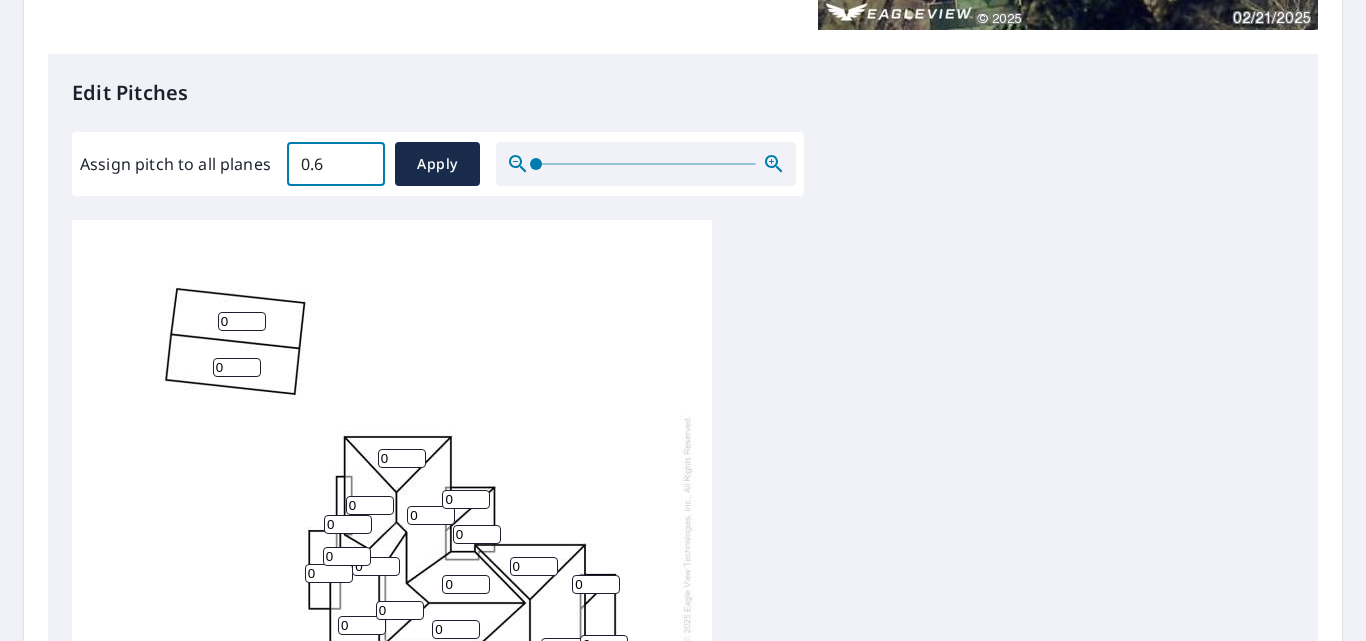 click on "0.6" at bounding box center [336, 164] 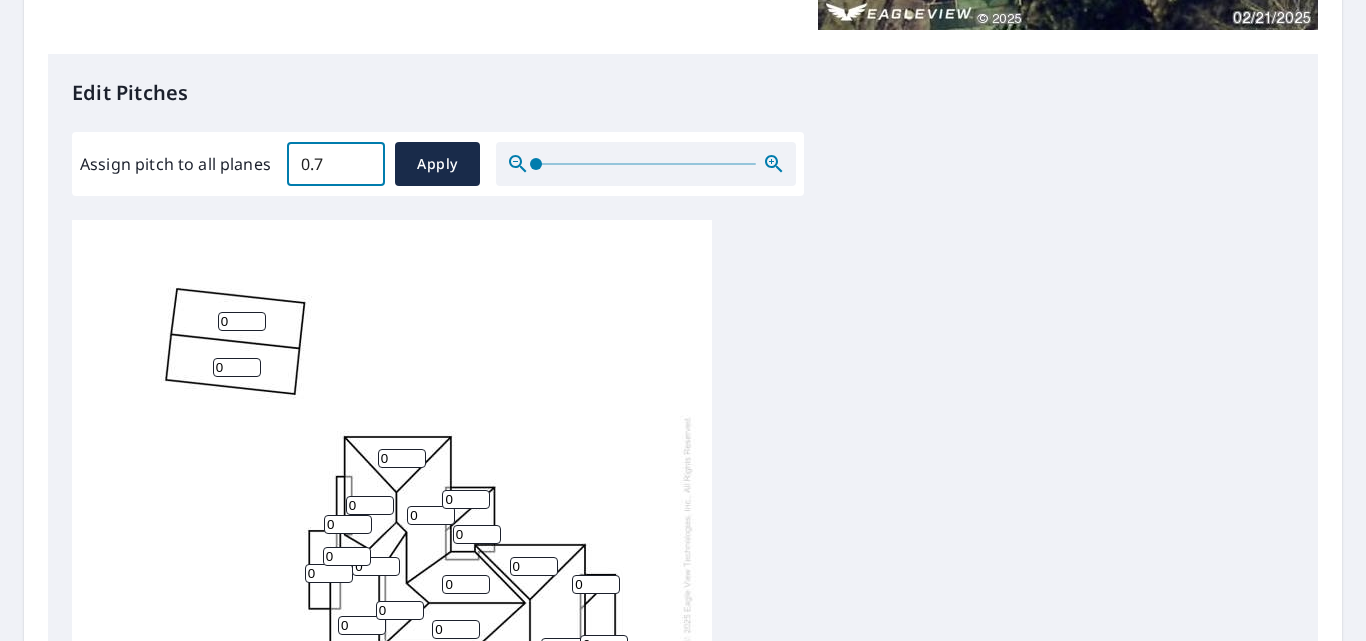 click on "0.8" at bounding box center [336, 164] 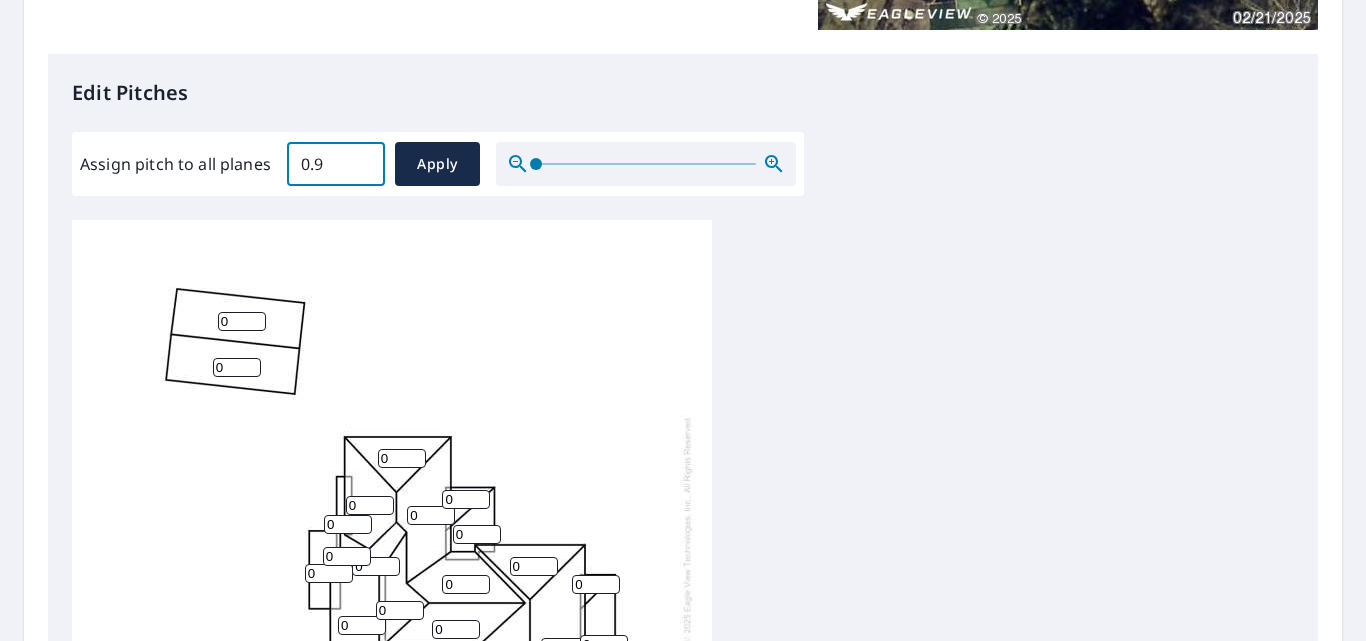 click on "0.9" at bounding box center (336, 164) 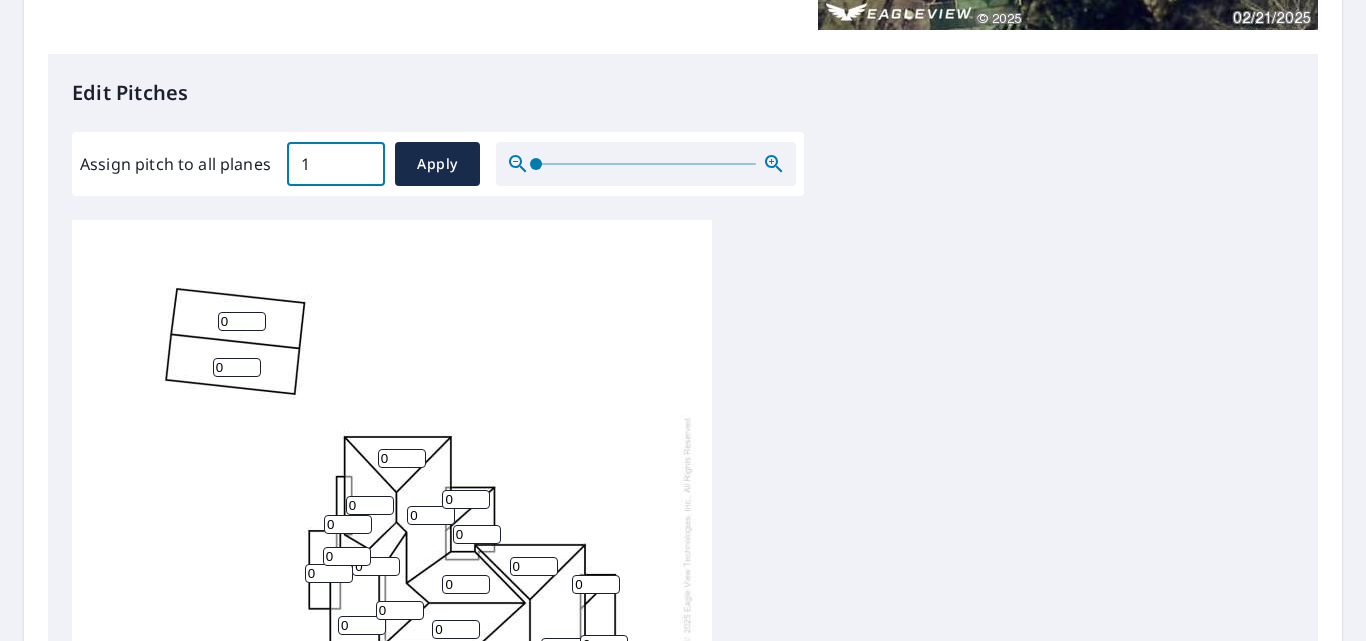 click on "1.1" at bounding box center (336, 164) 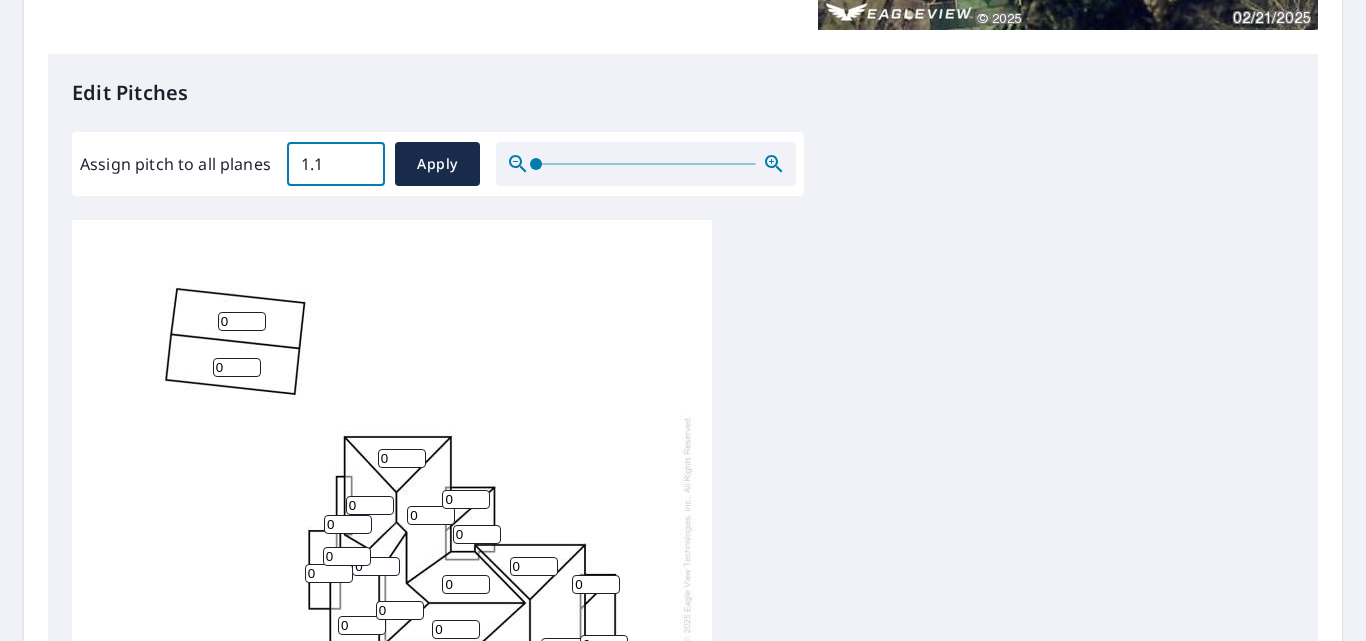 click on "1.2" at bounding box center (336, 164) 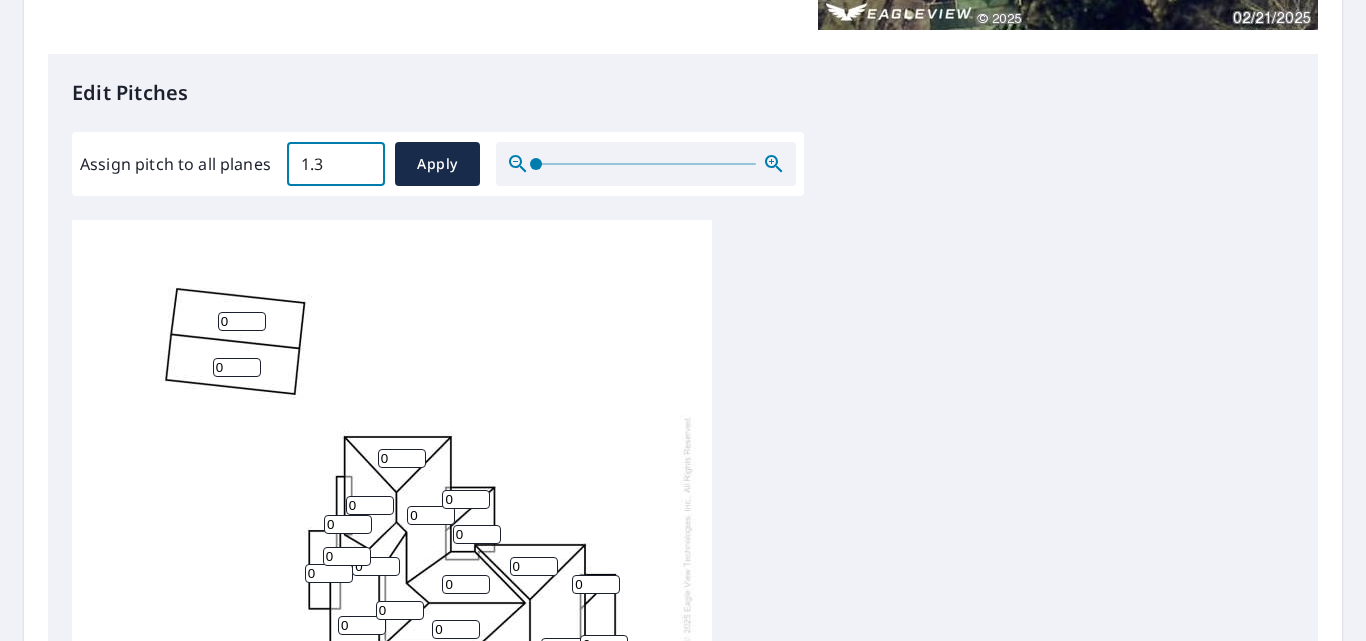 click on "1.3" at bounding box center [336, 164] 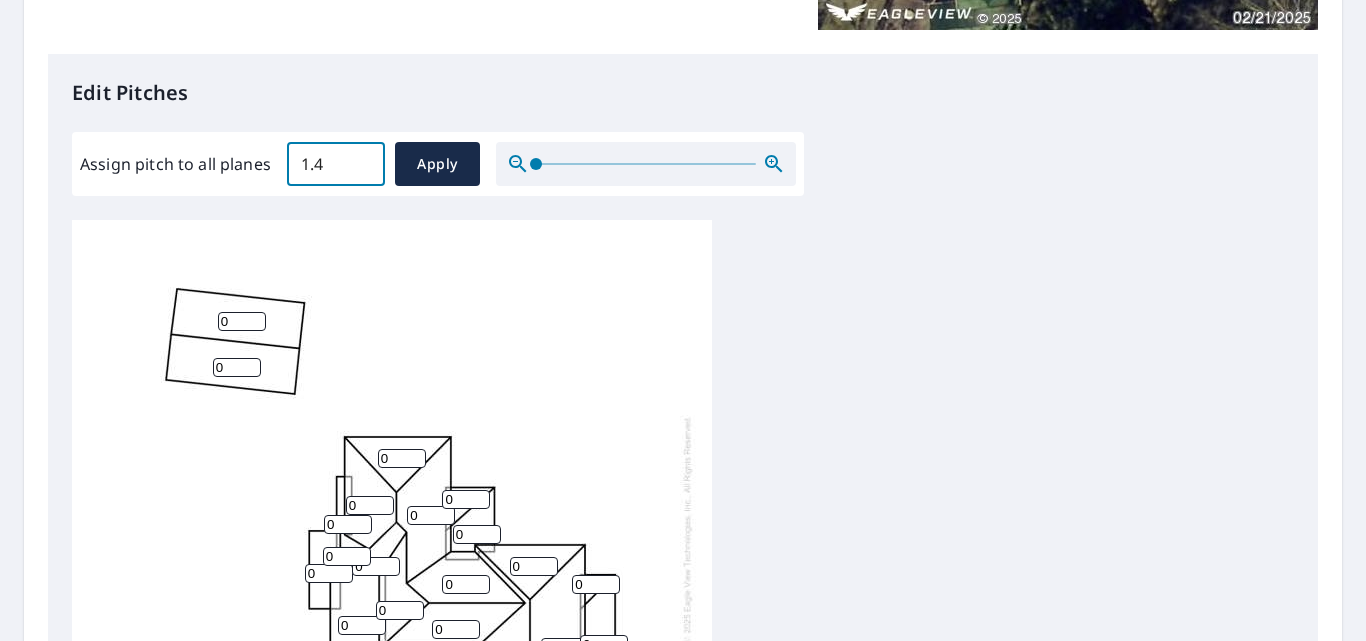 click on "1.5" at bounding box center [336, 164] 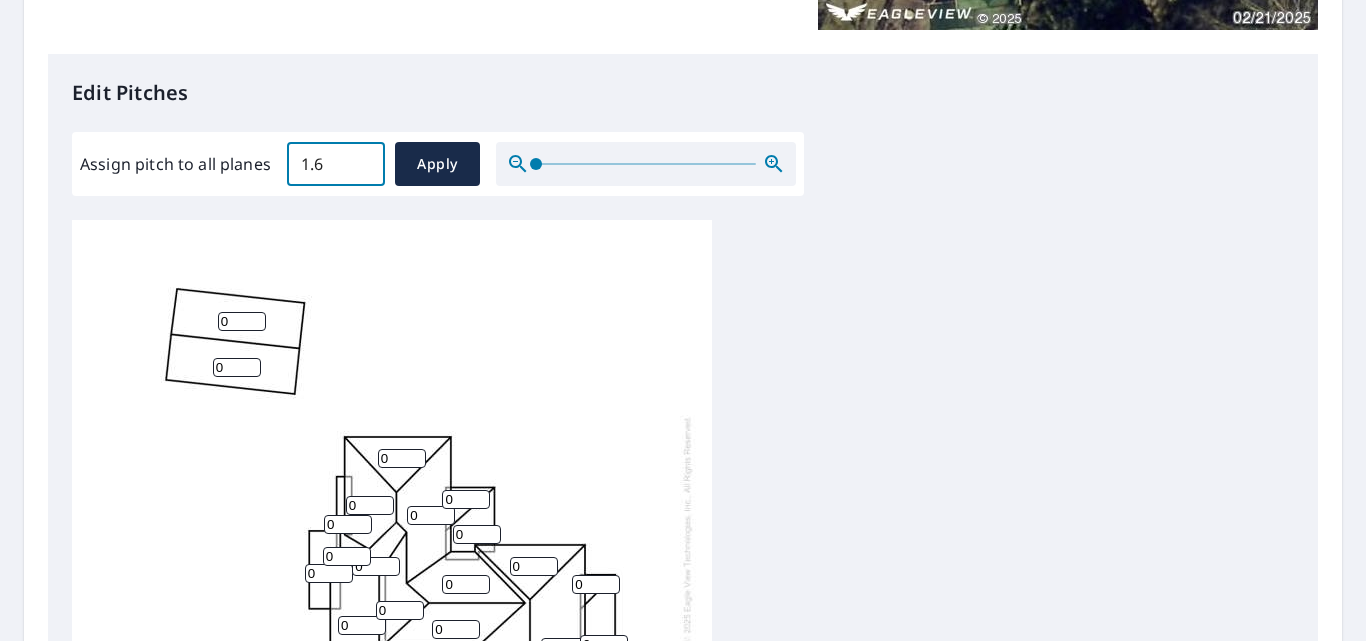 click on "1.6" at bounding box center (336, 164) 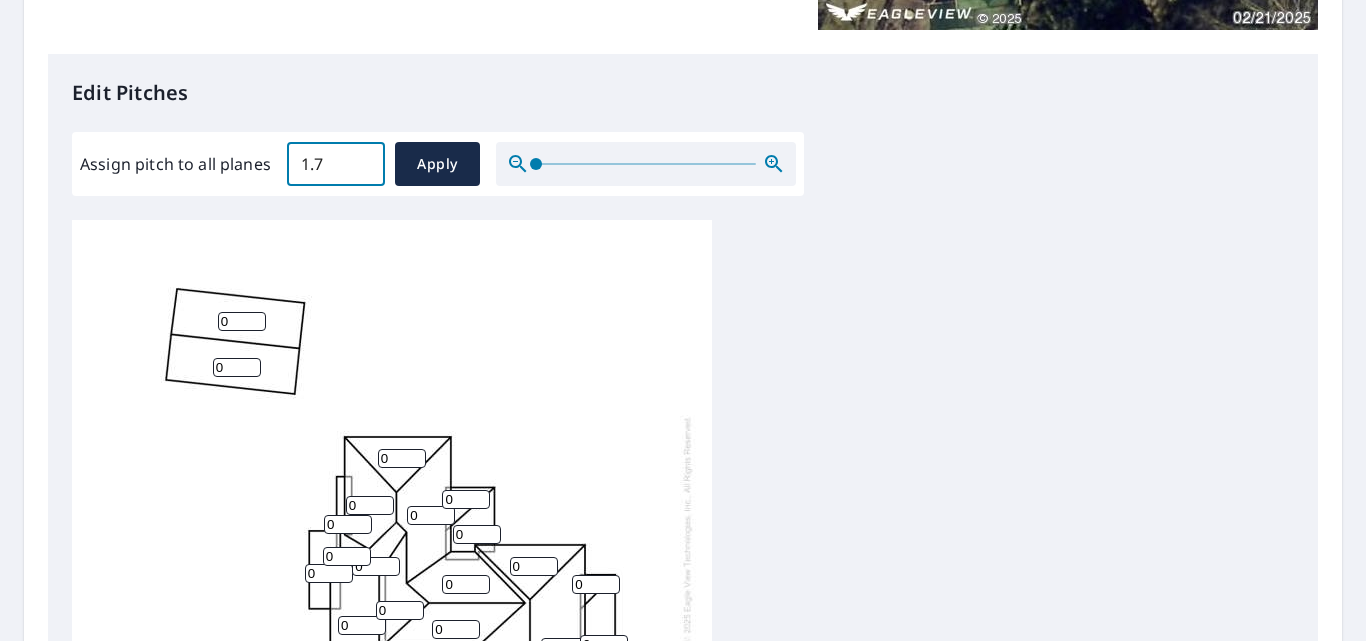 click on "1.8" at bounding box center [336, 164] 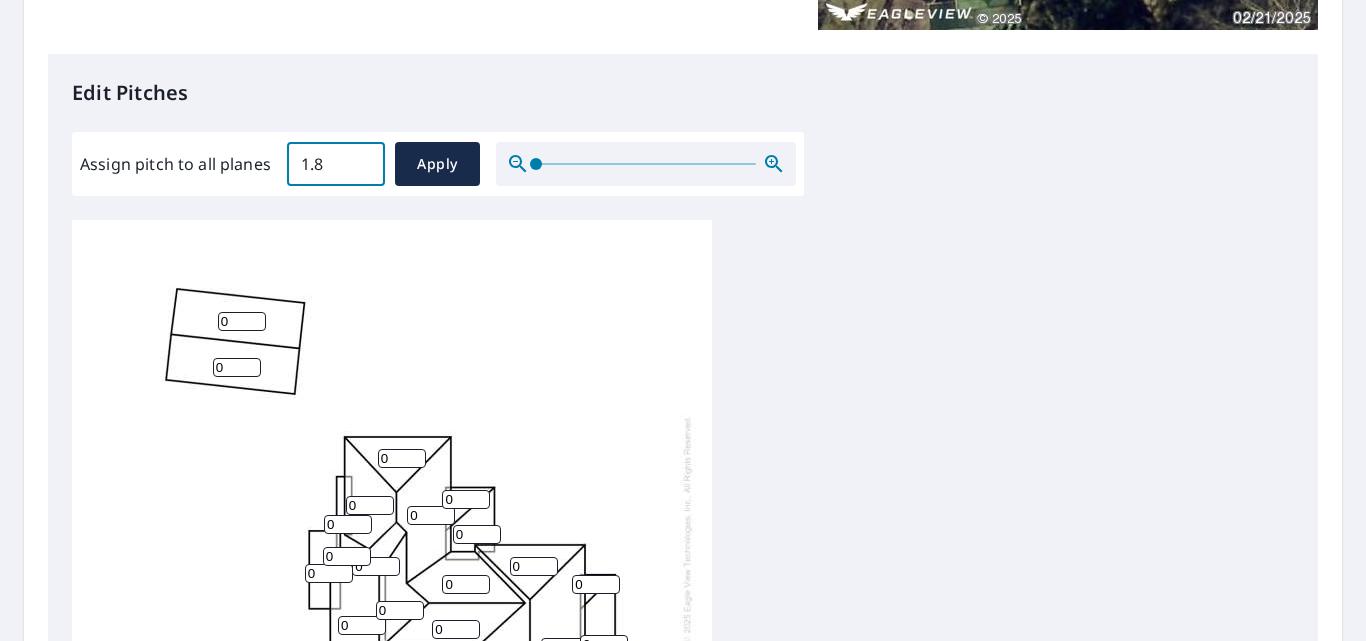 click on "1.9" at bounding box center [336, 164] 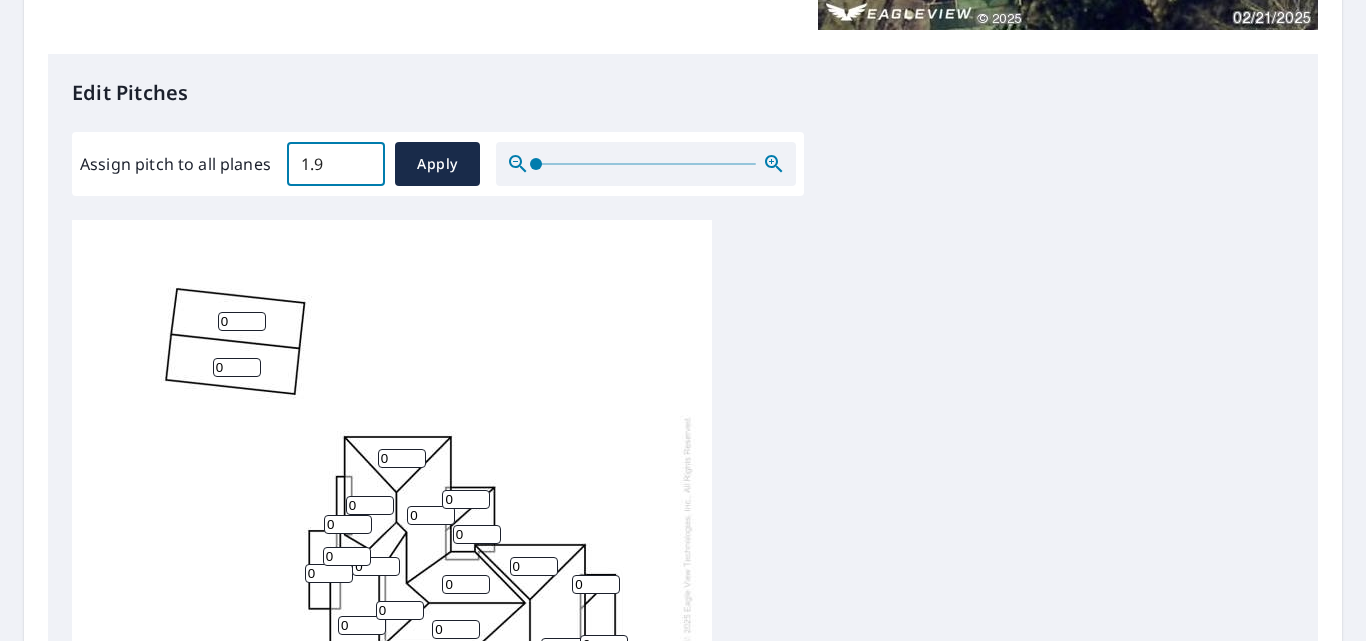 click on "2" at bounding box center [336, 164] 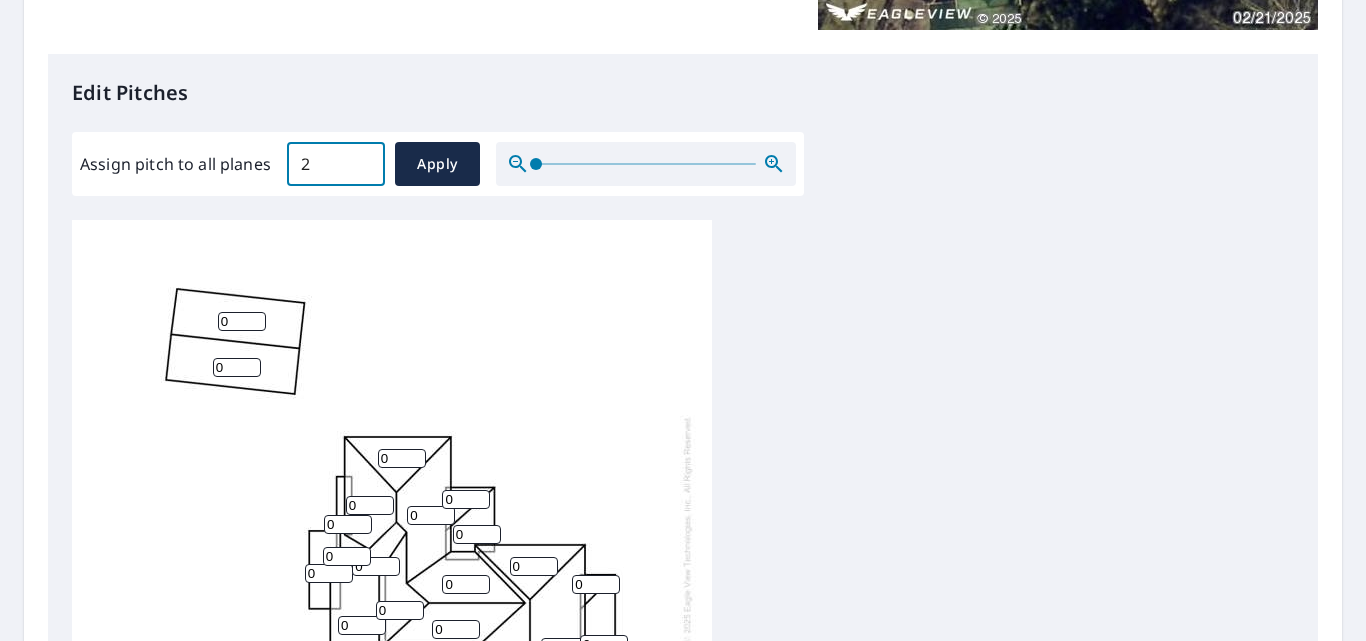click on "2.1" at bounding box center [336, 164] 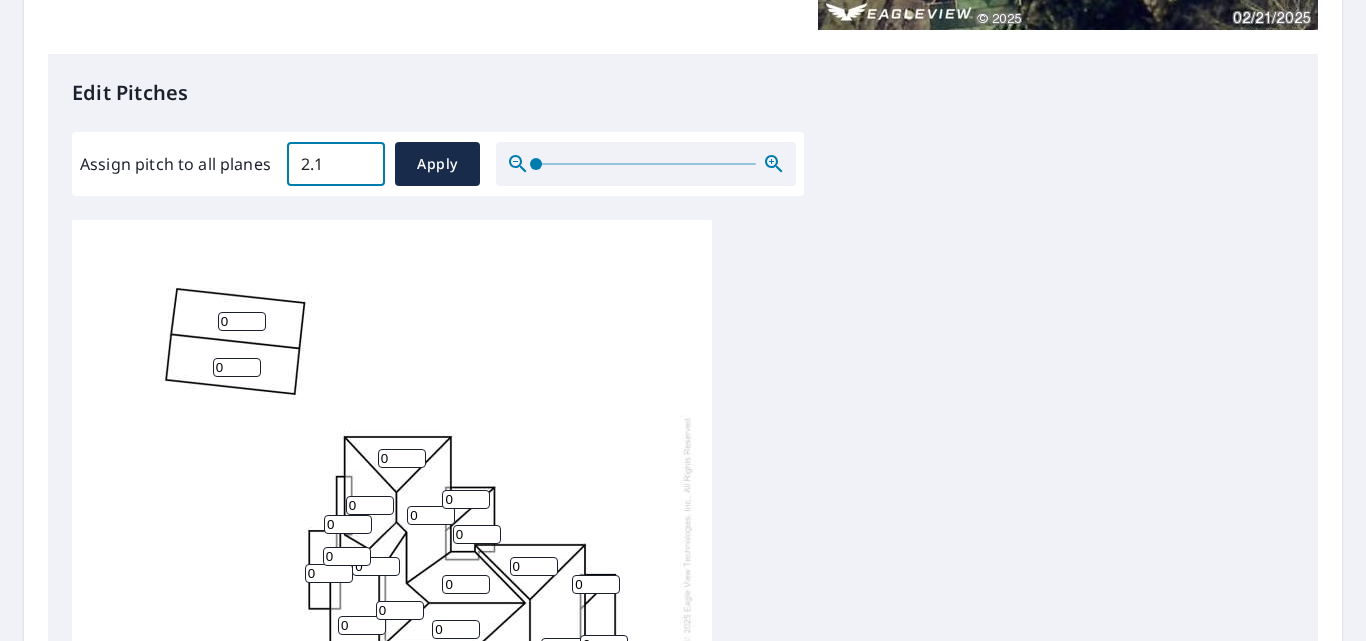 click on "2.2" at bounding box center (336, 164) 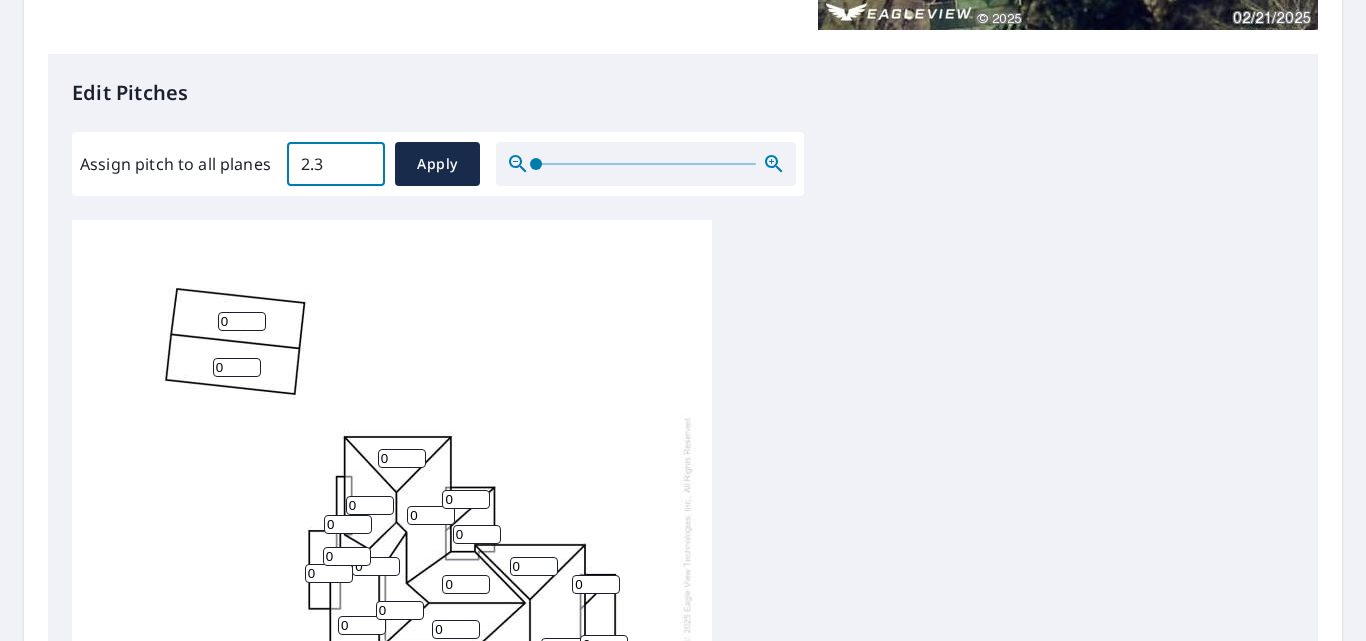 click on "2.3" at bounding box center (336, 164) 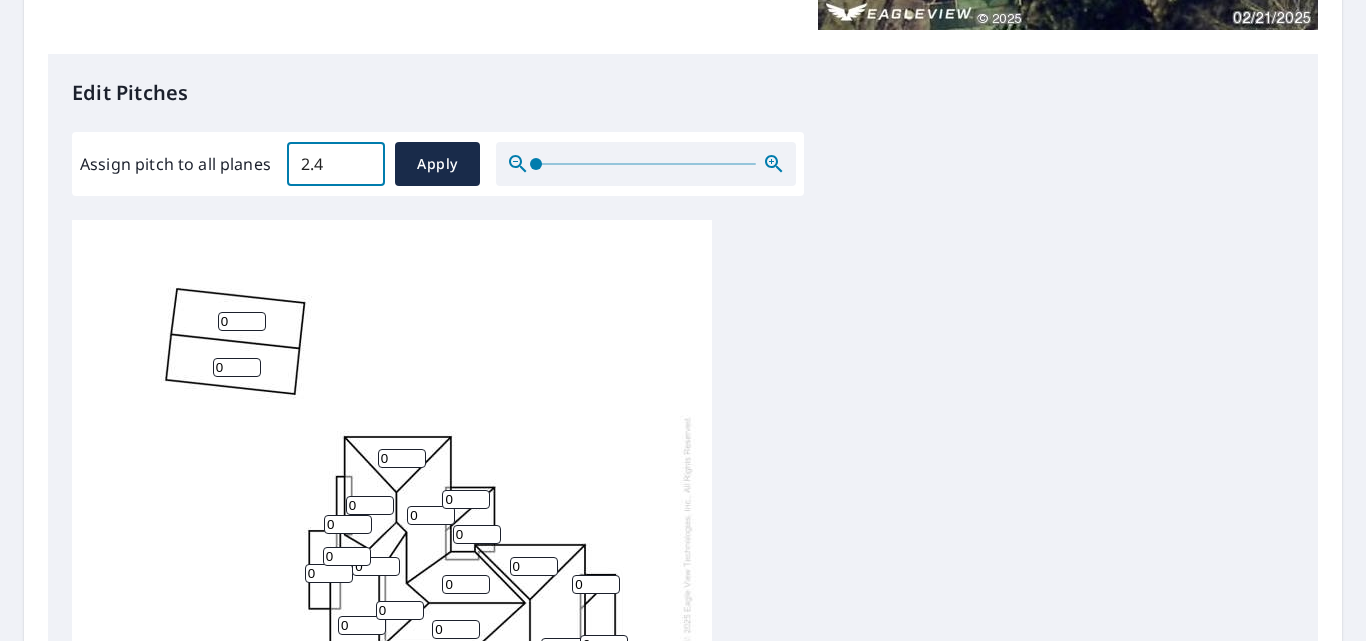 click on "2.5" at bounding box center [336, 164] 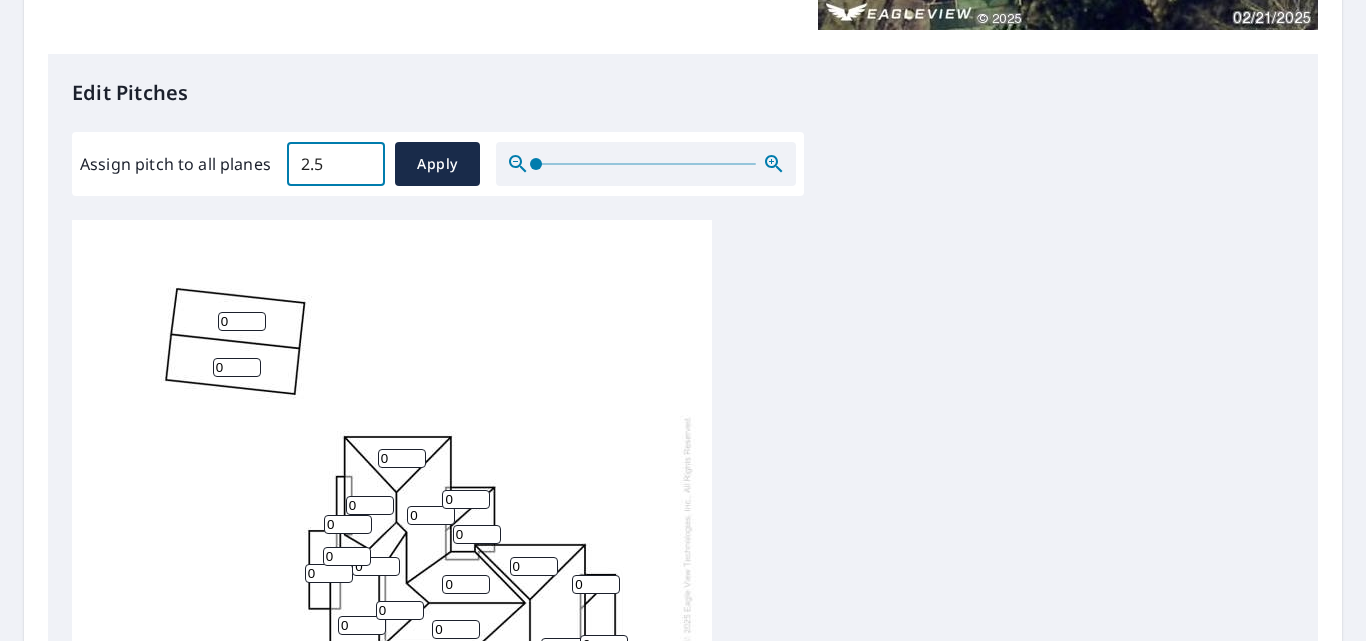 click on "2.6" at bounding box center (336, 164) 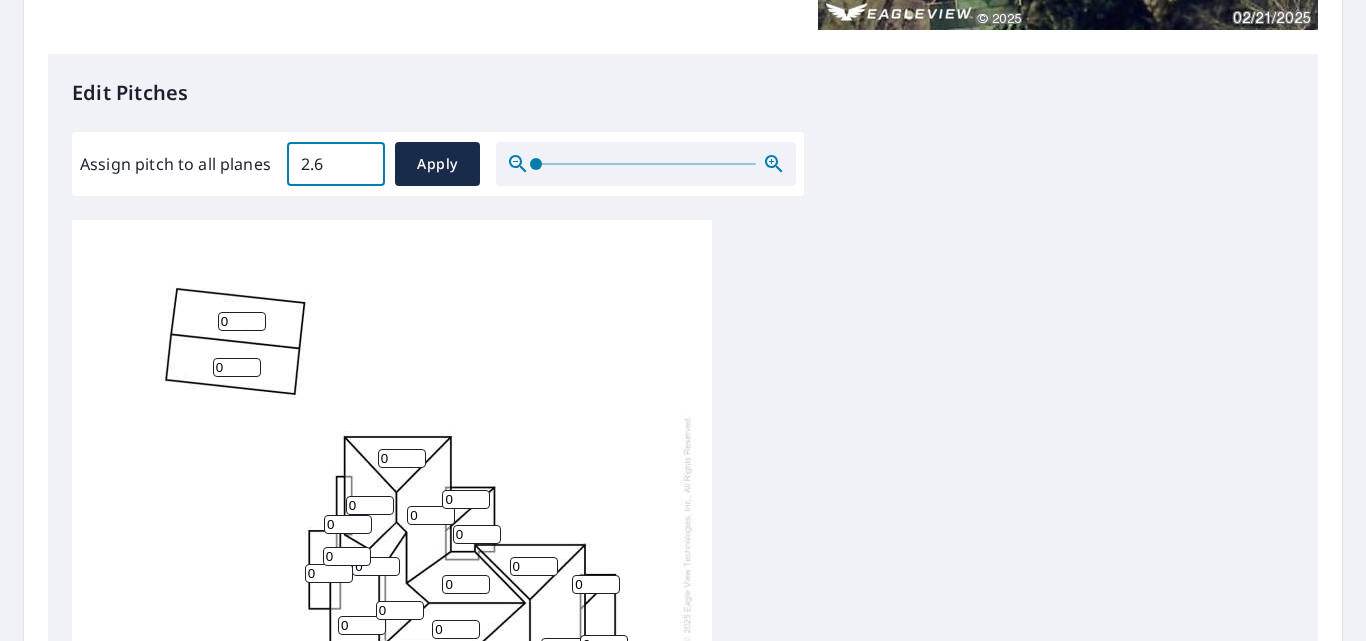 click on "2.7" at bounding box center (336, 164) 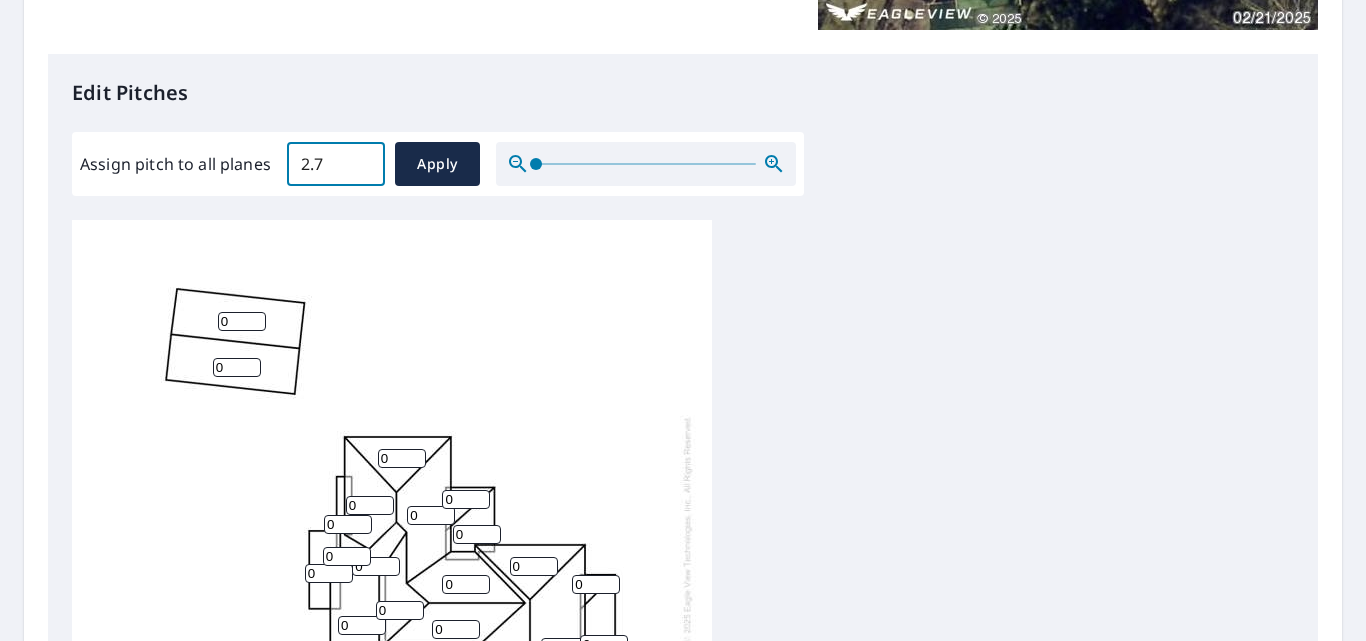click on "2.8" at bounding box center [336, 164] 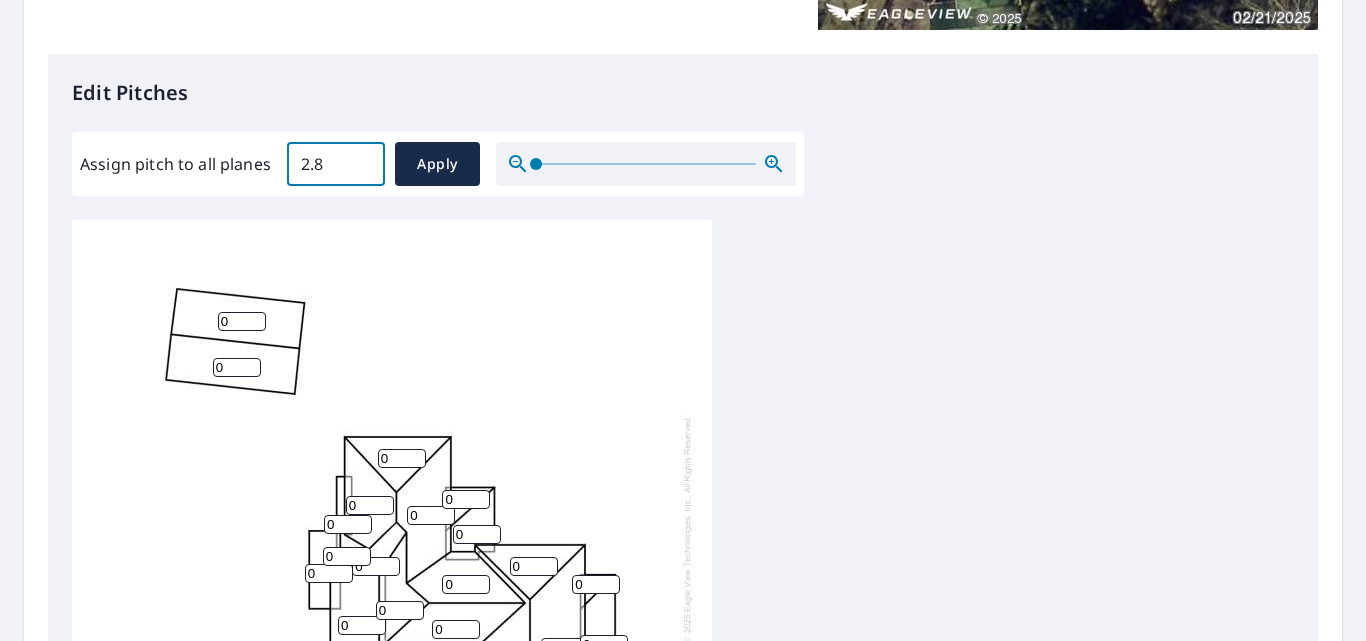 click on "2.9" at bounding box center [336, 164] 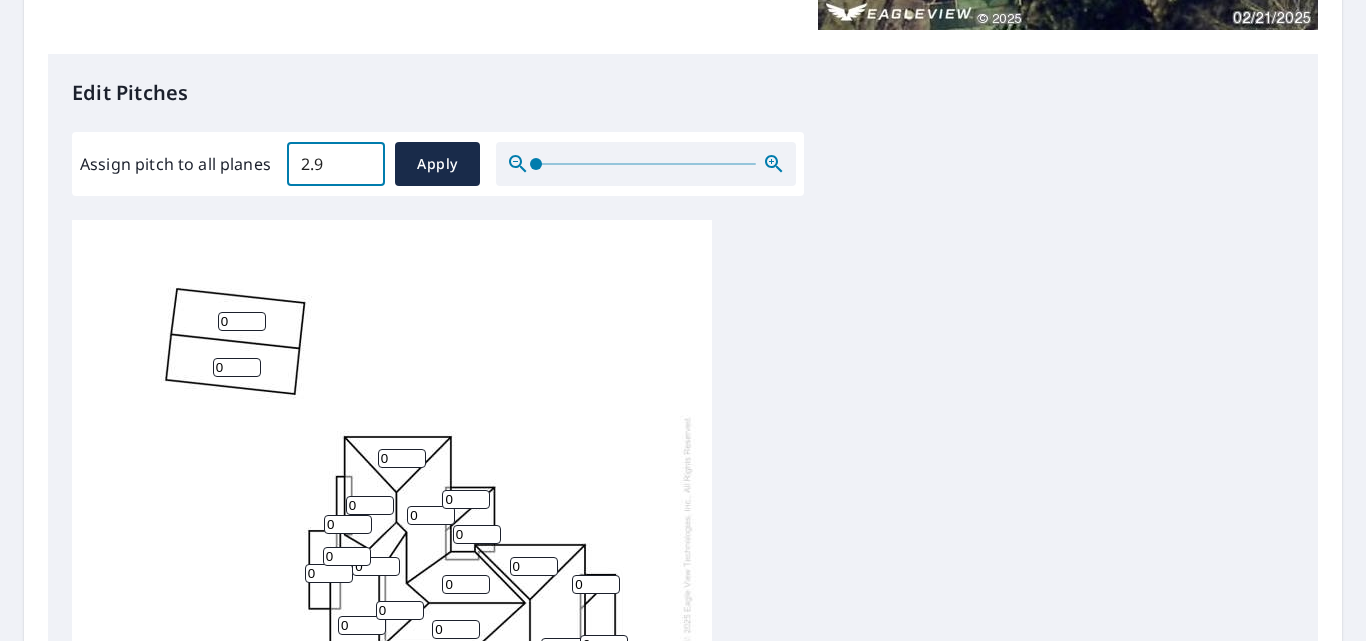 click on "2.9" at bounding box center (336, 164) 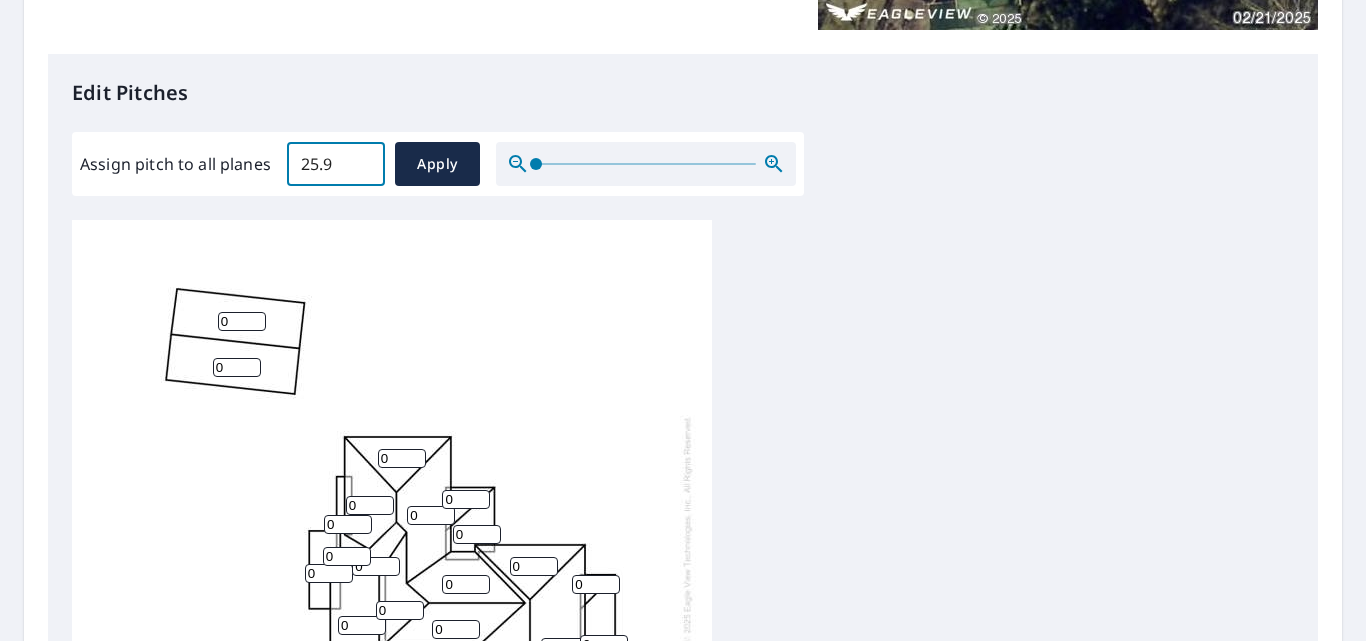 click on "25.9" at bounding box center (336, 164) 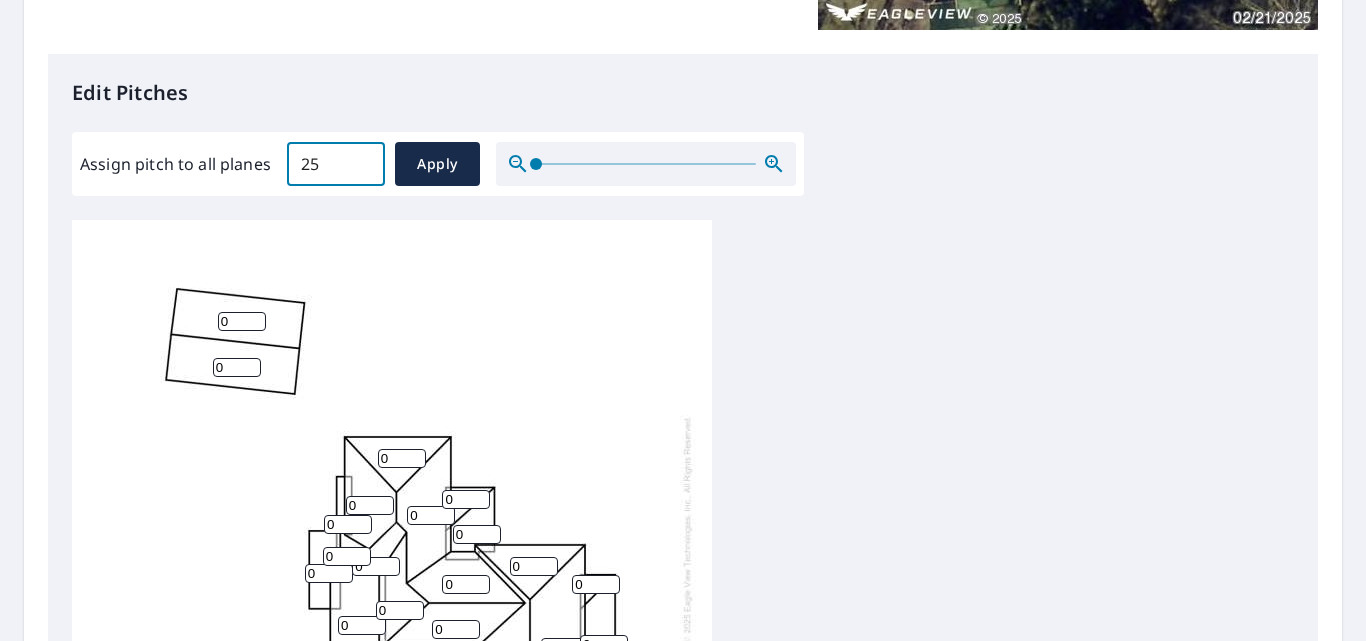 type on "2" 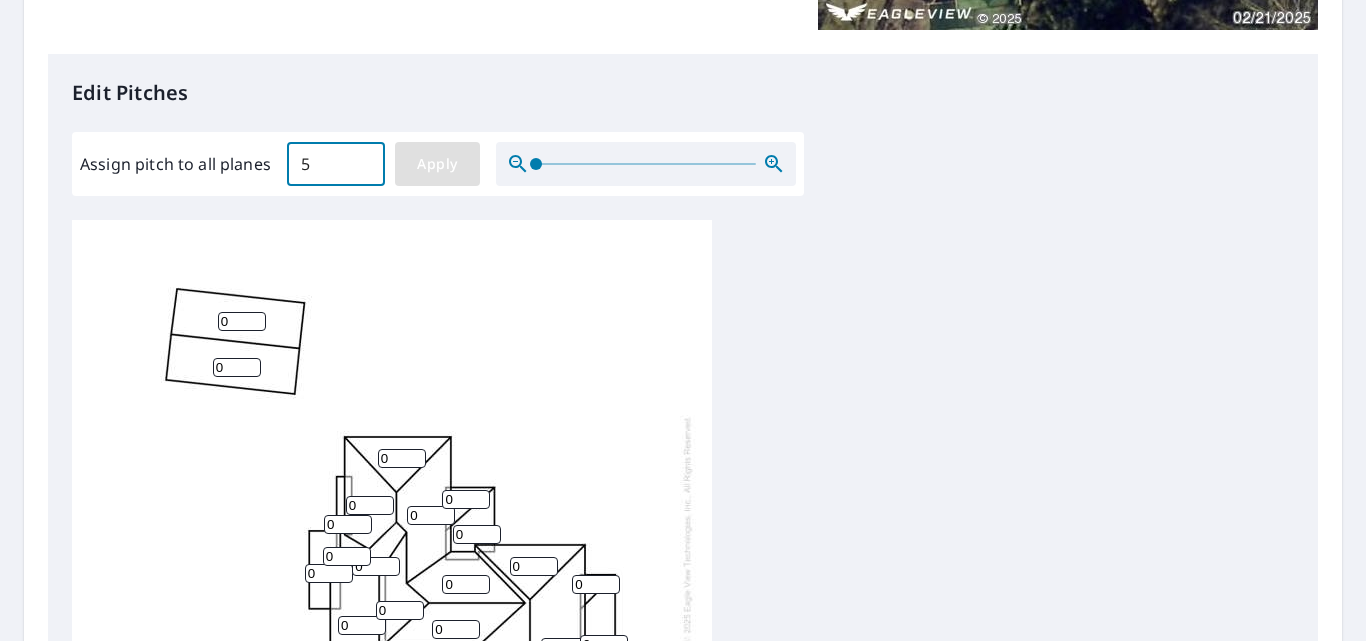 type on "5" 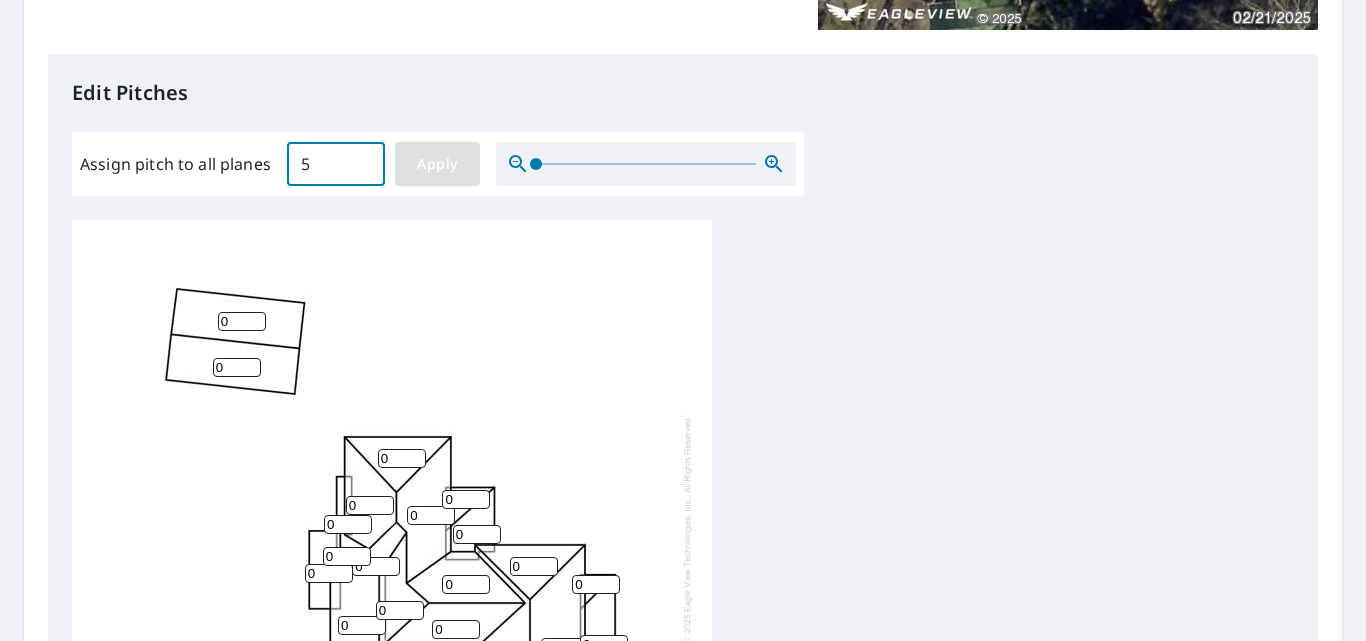 click on "Apply" at bounding box center (437, 164) 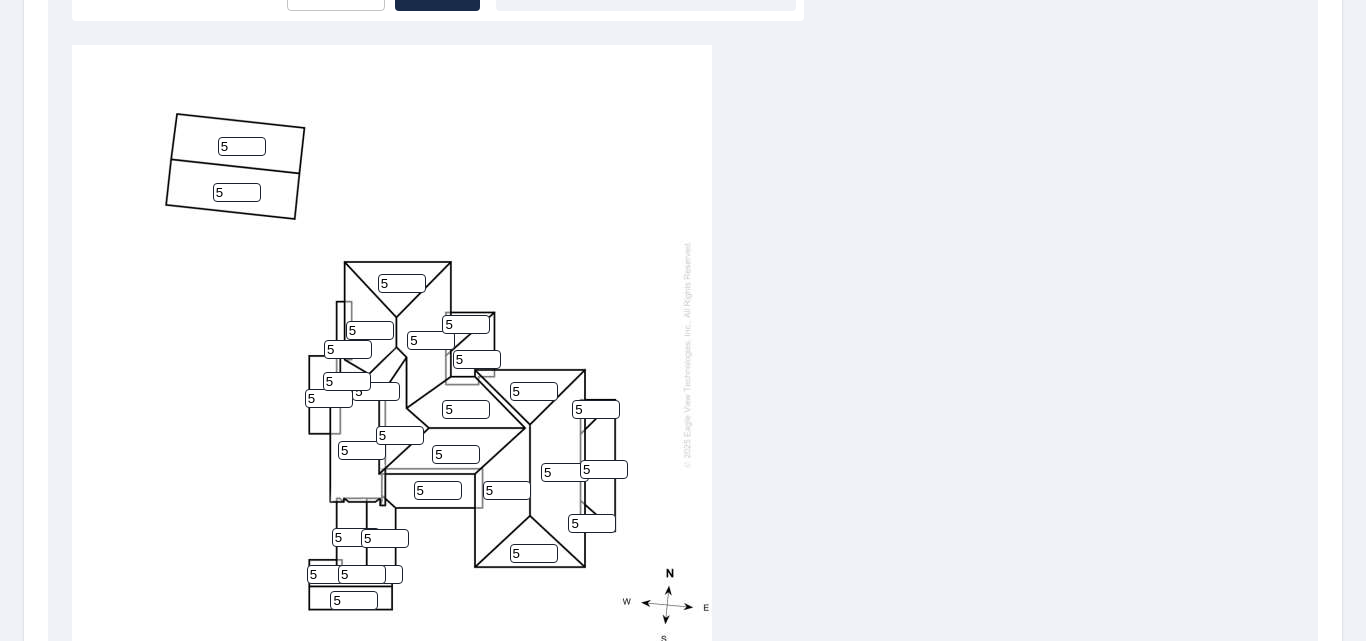 scroll, scrollTop: 667, scrollLeft: 0, axis: vertical 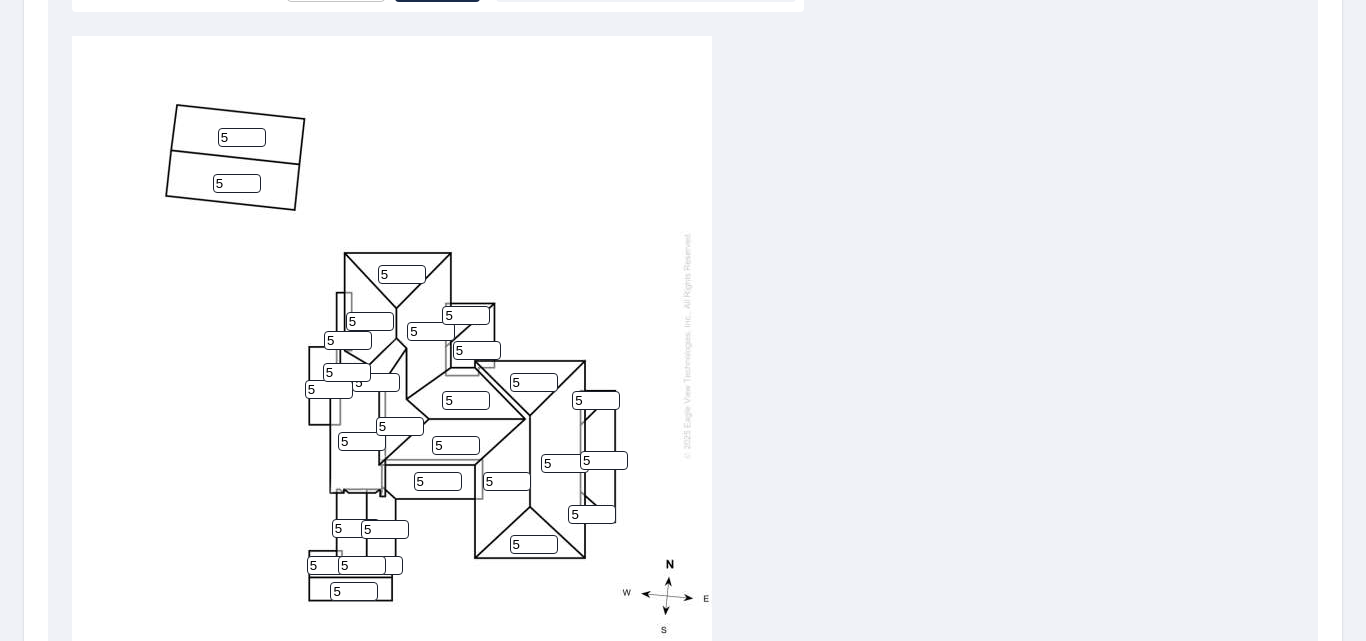 click on "5" at bounding box center (362, 441) 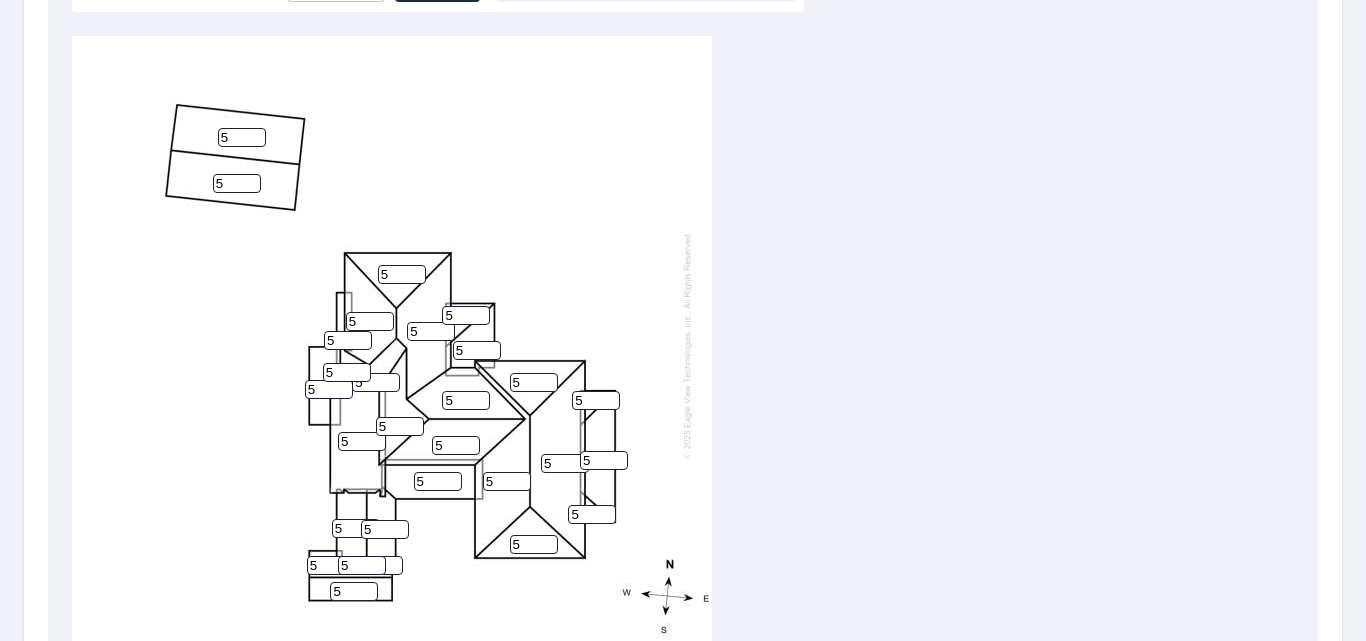 click on "4" at bounding box center [362, 441] 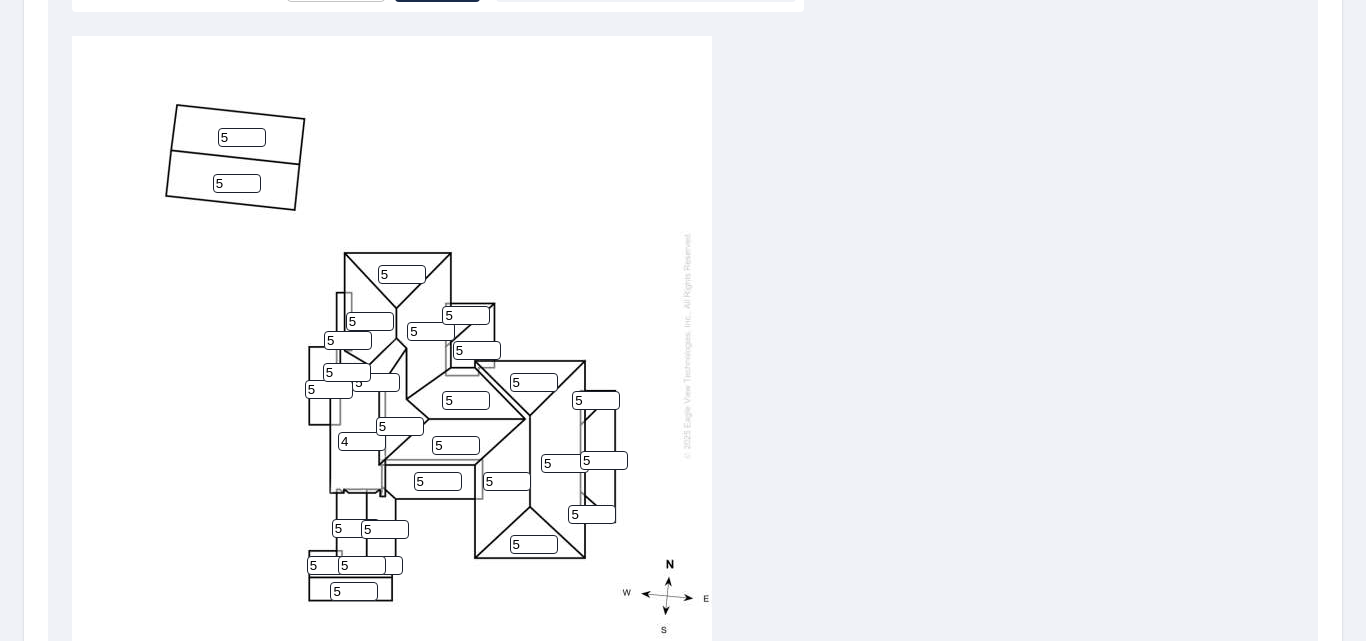 click on "3" at bounding box center (362, 441) 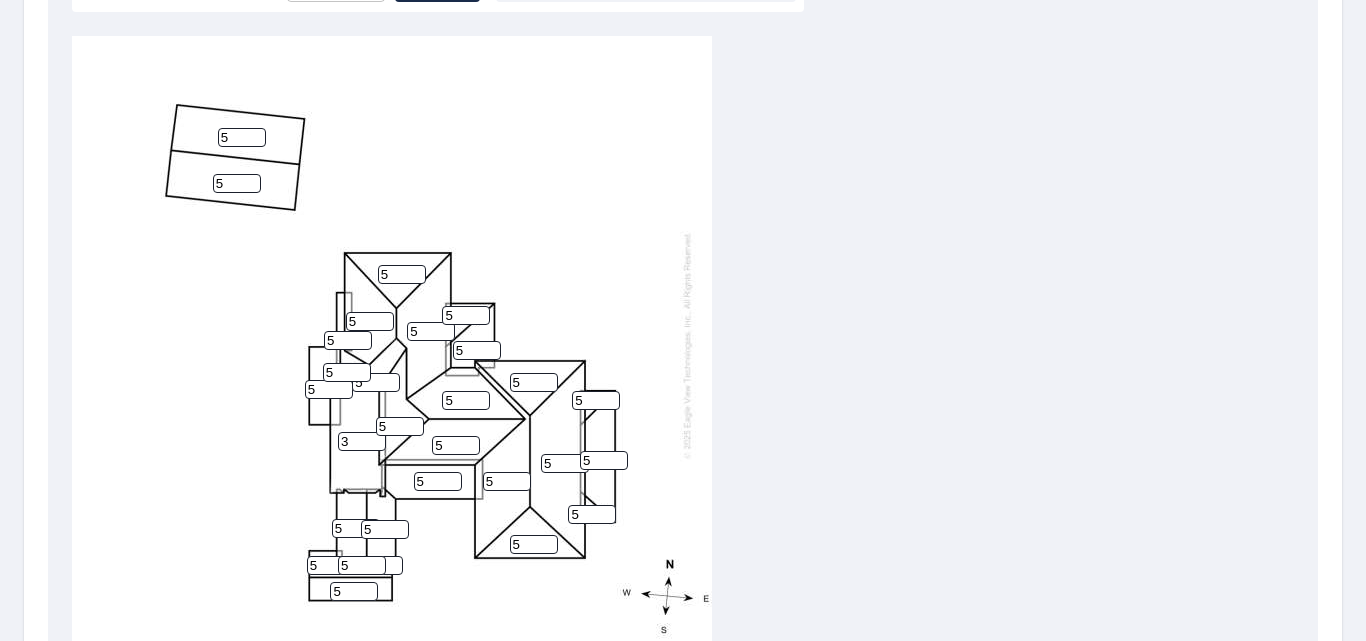 type on "2" 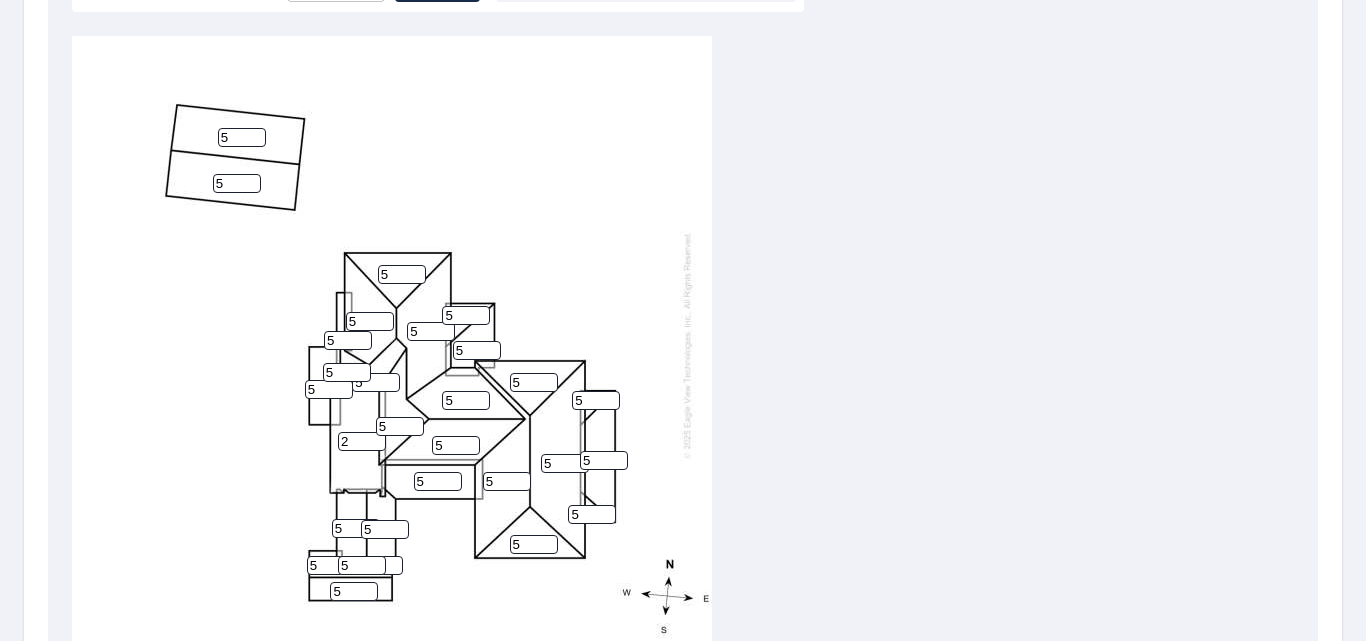 click on "[PHONE]" at bounding box center [392, 345] 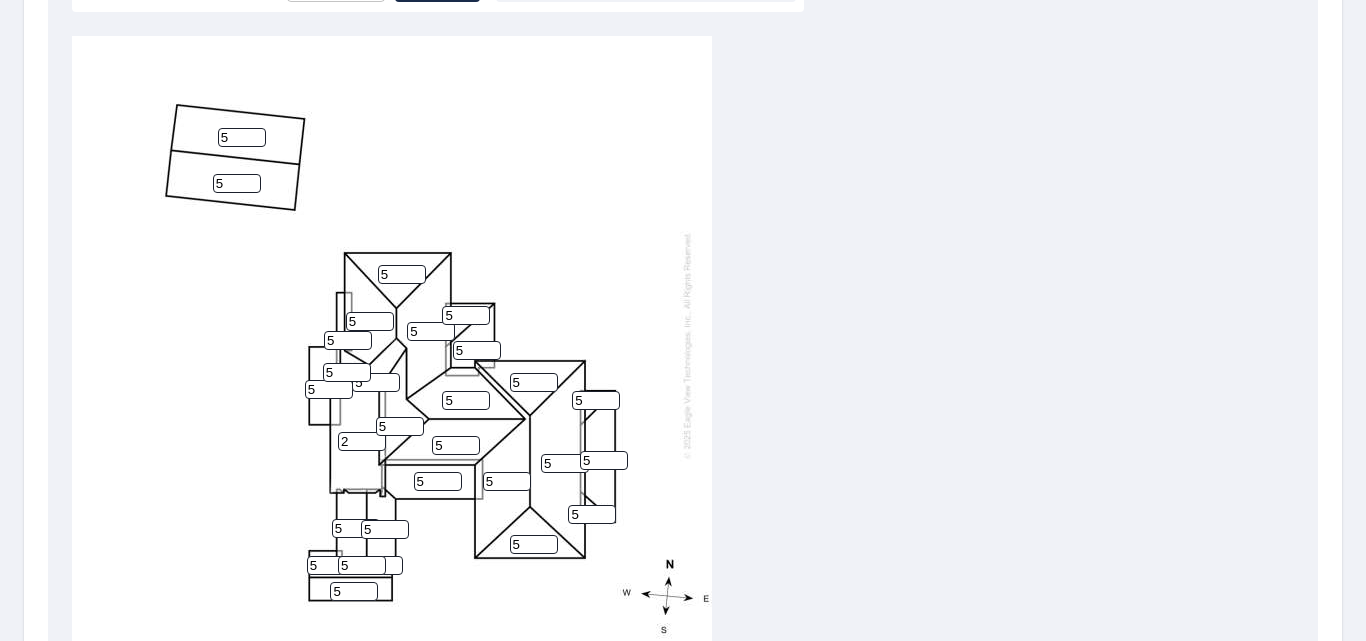 click on "6" at bounding box center (242, 137) 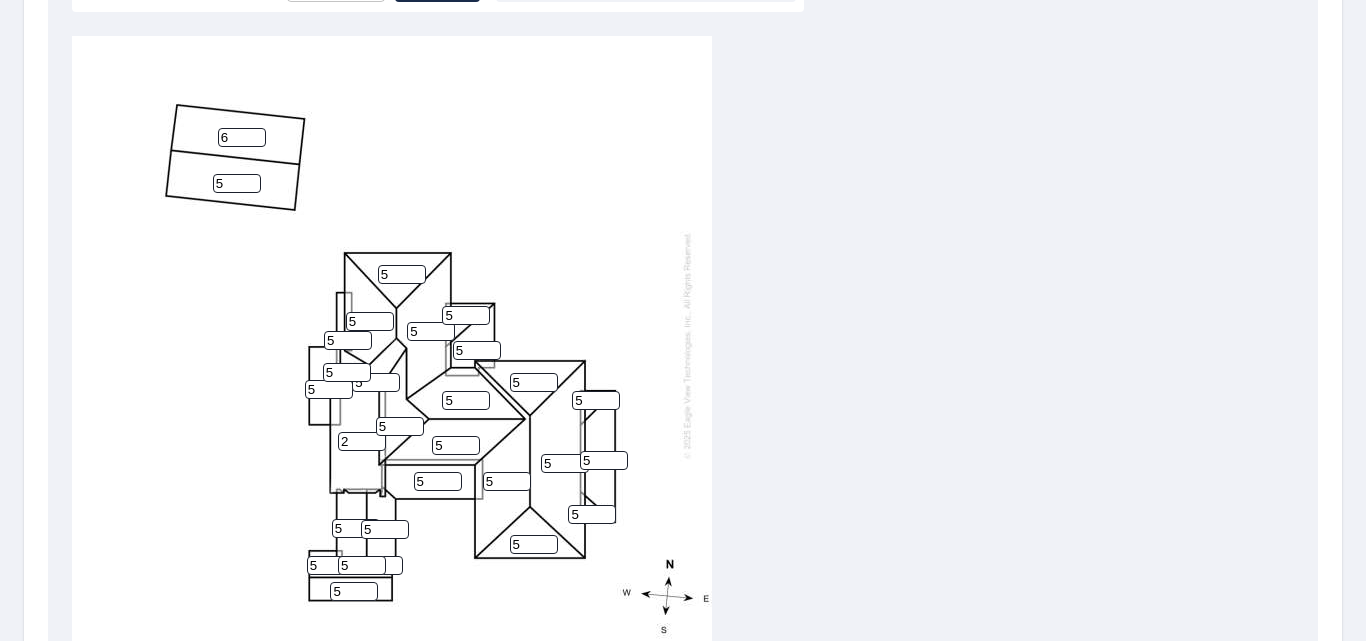 click on "7" at bounding box center [242, 137] 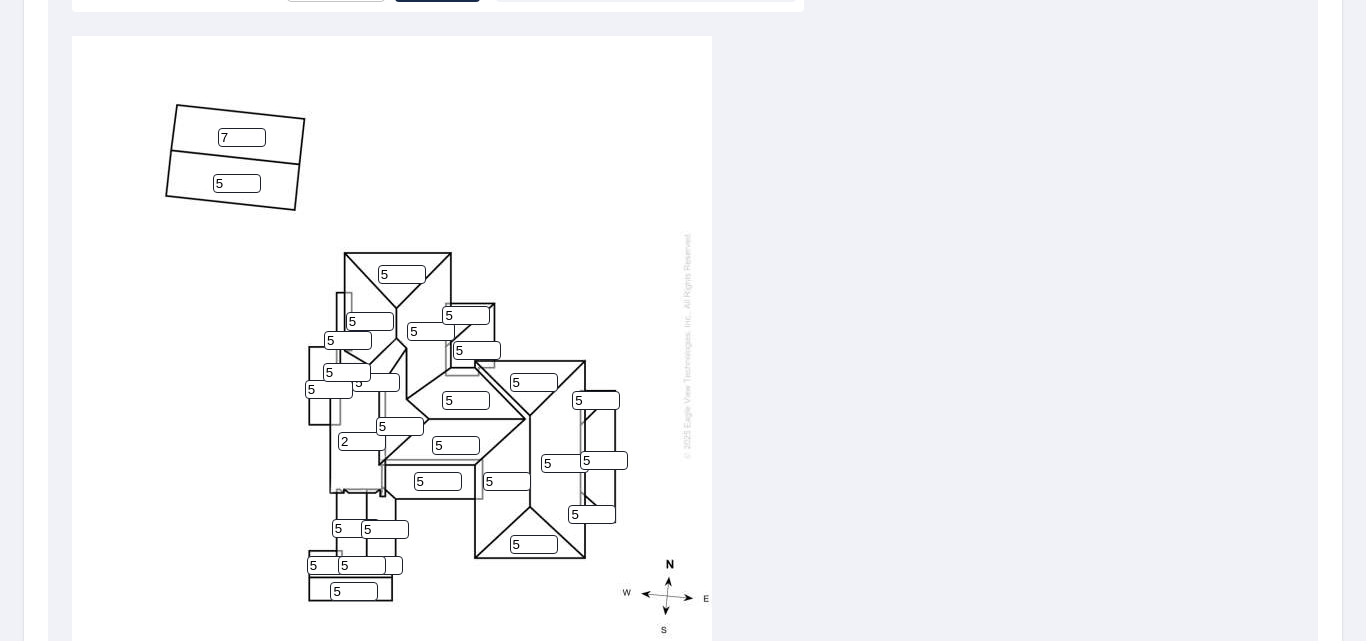 type on "8" 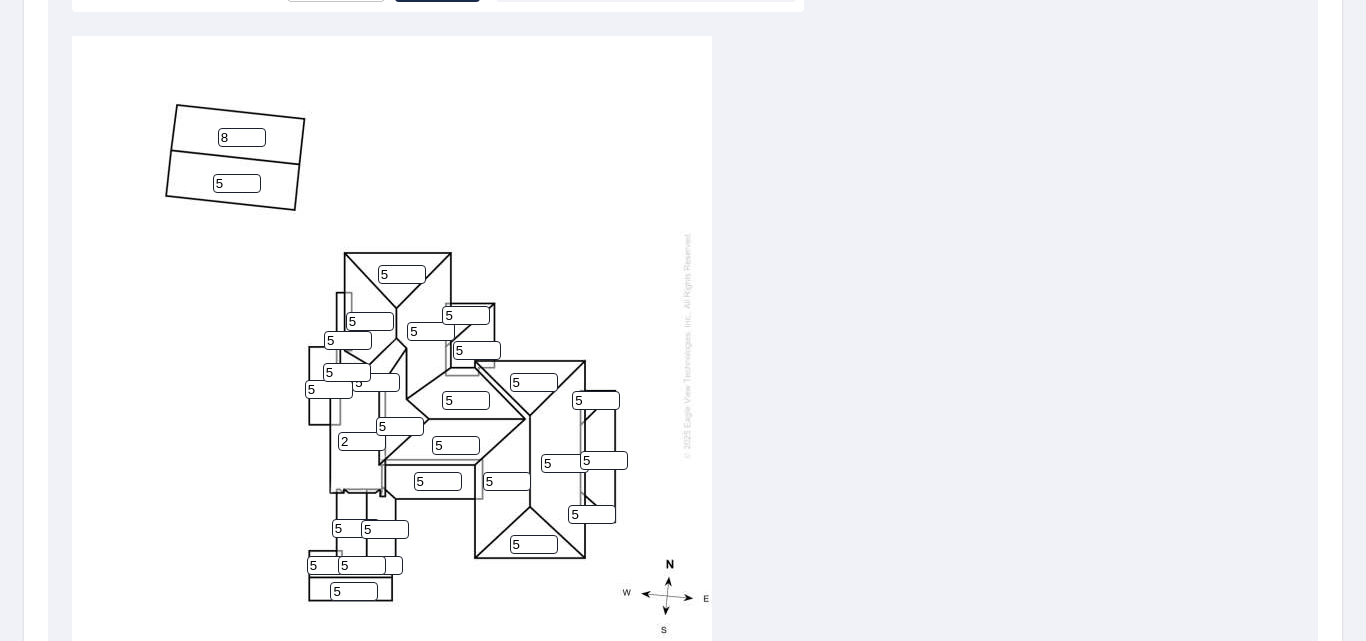click on "5" at bounding box center (237, 183) 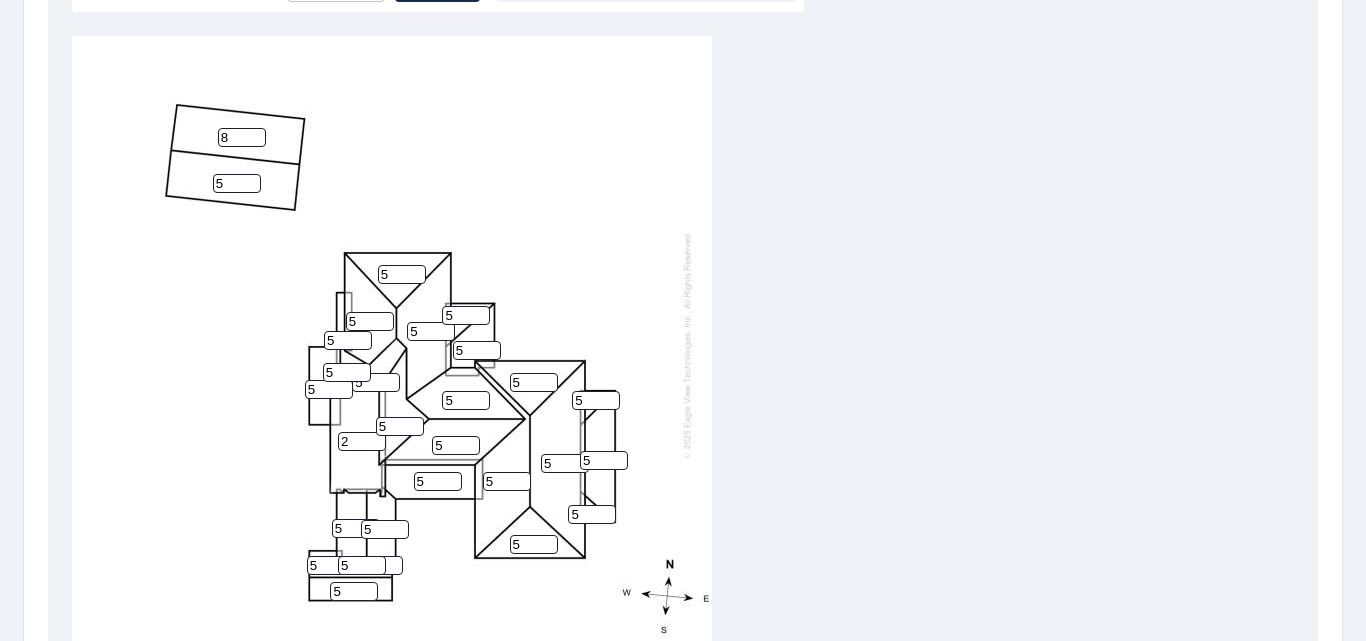 click on "6" at bounding box center (237, 183) 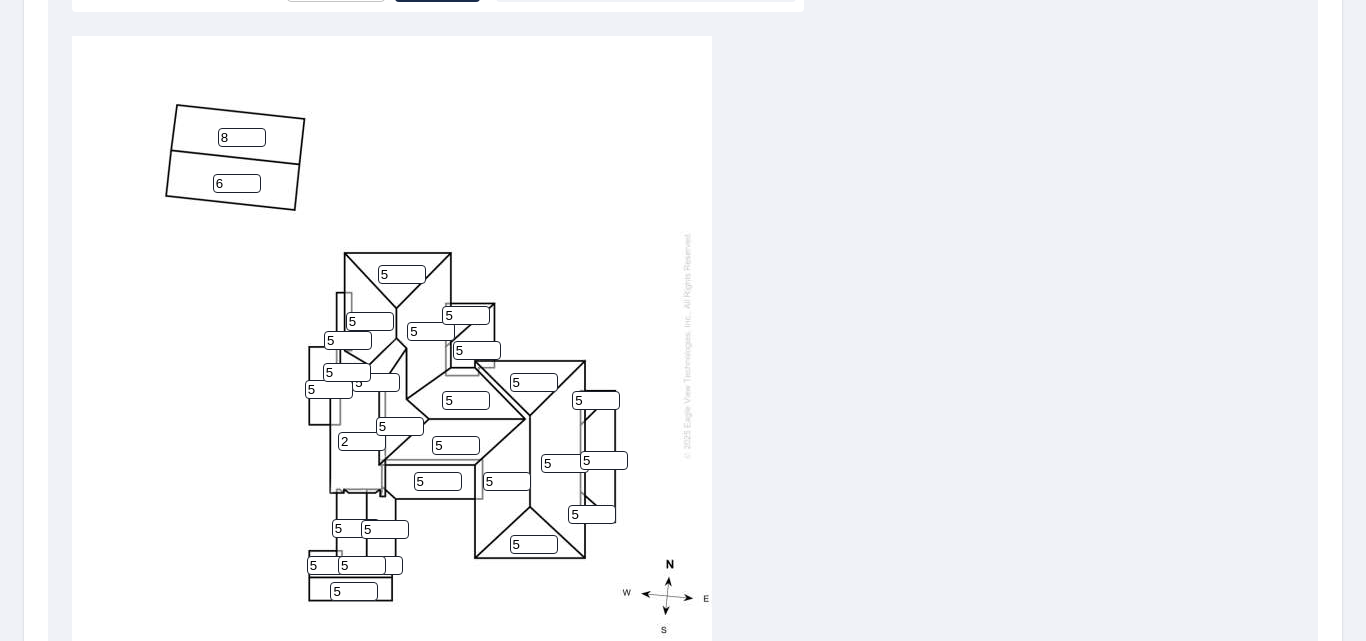 click on "7" at bounding box center [237, 183] 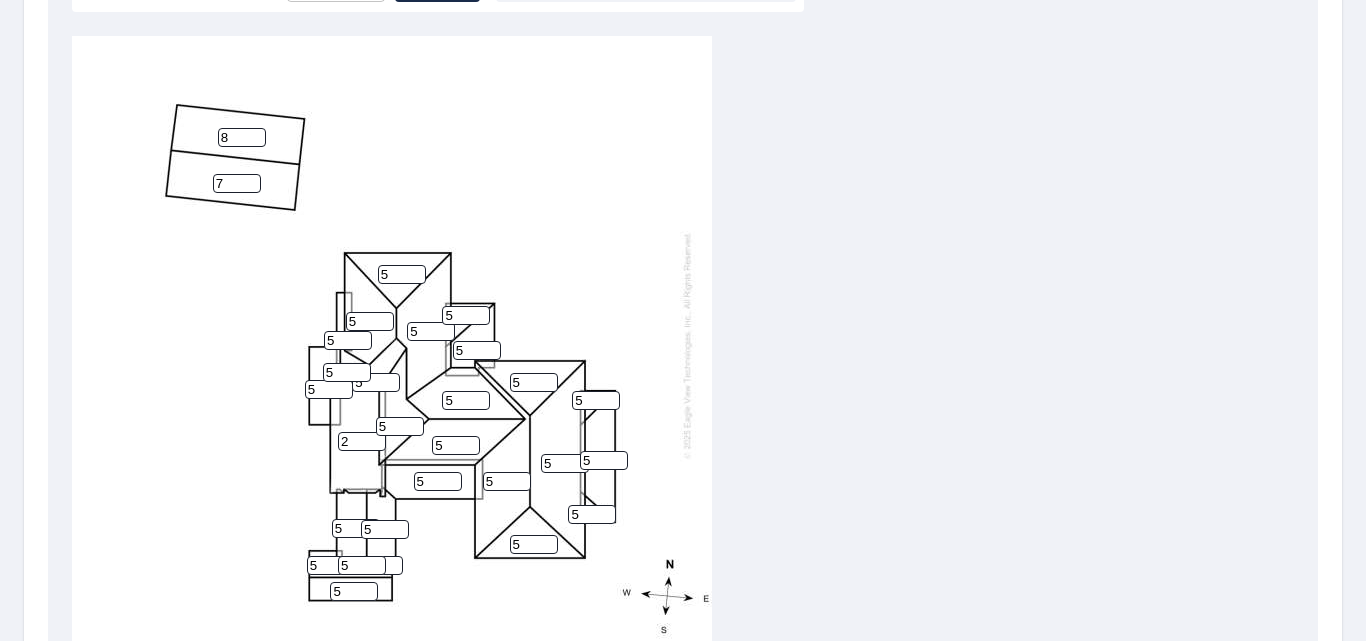 type on "8" 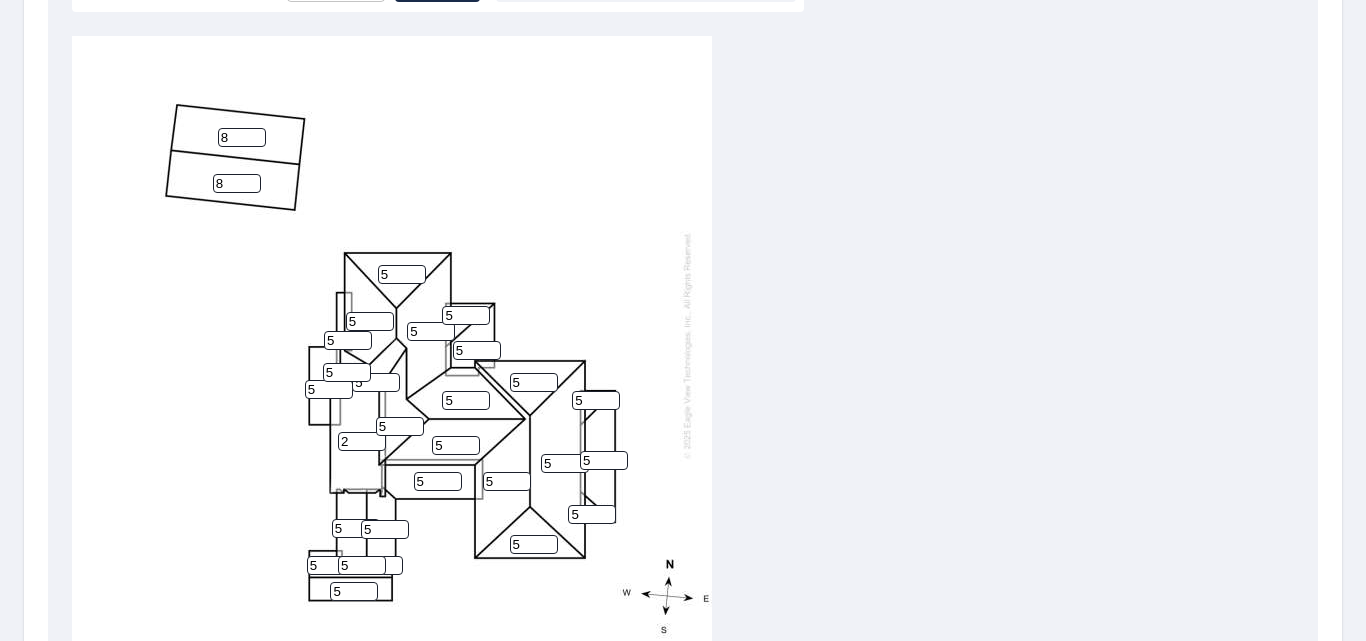 click on "[PHONE]" at bounding box center (392, 345) 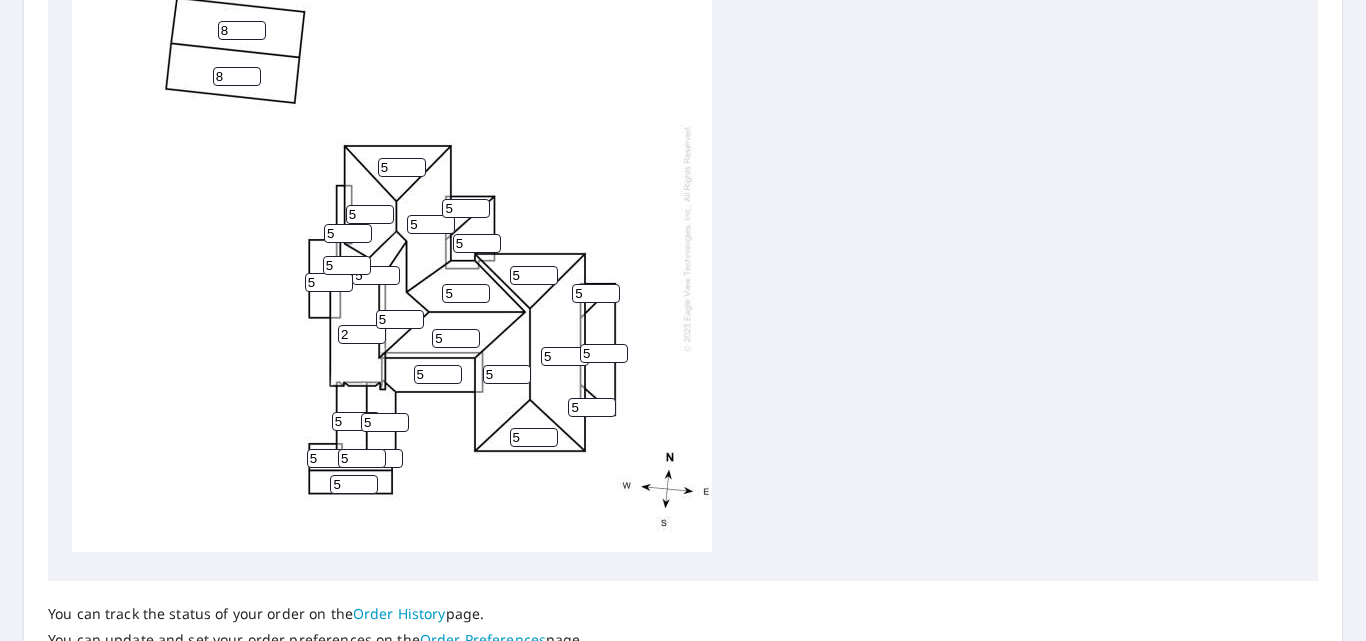 scroll, scrollTop: 783, scrollLeft: 0, axis: vertical 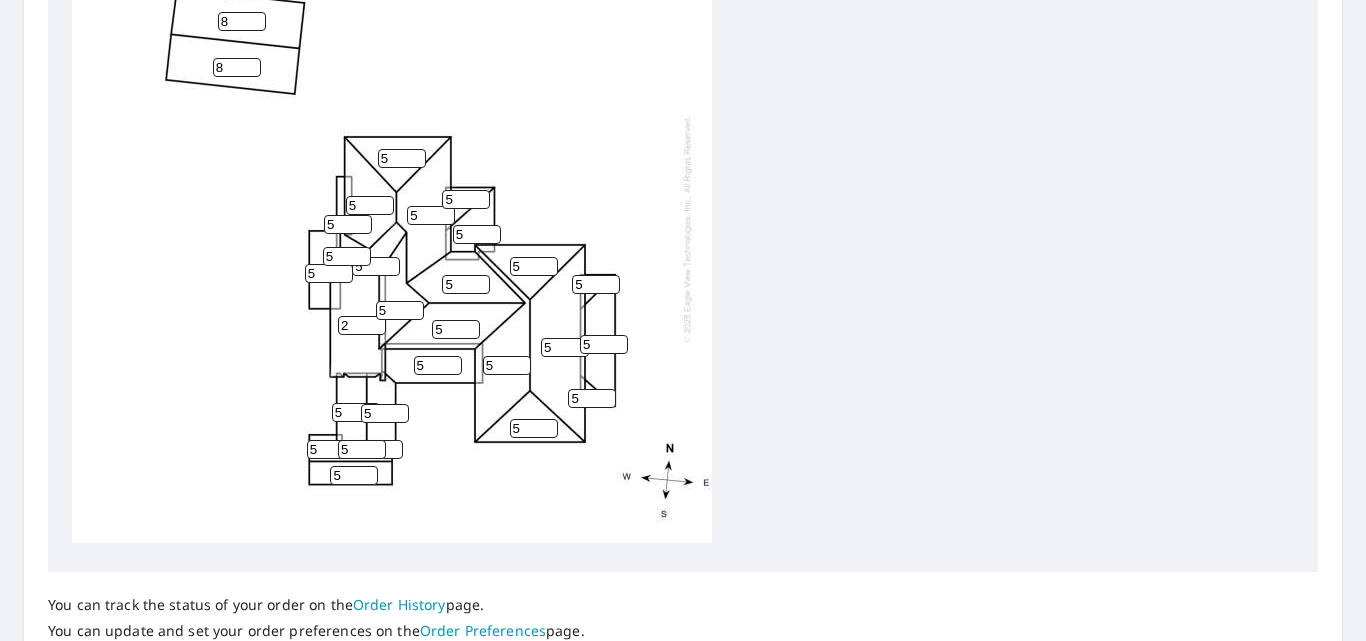click on "4" at bounding box center [604, 344] 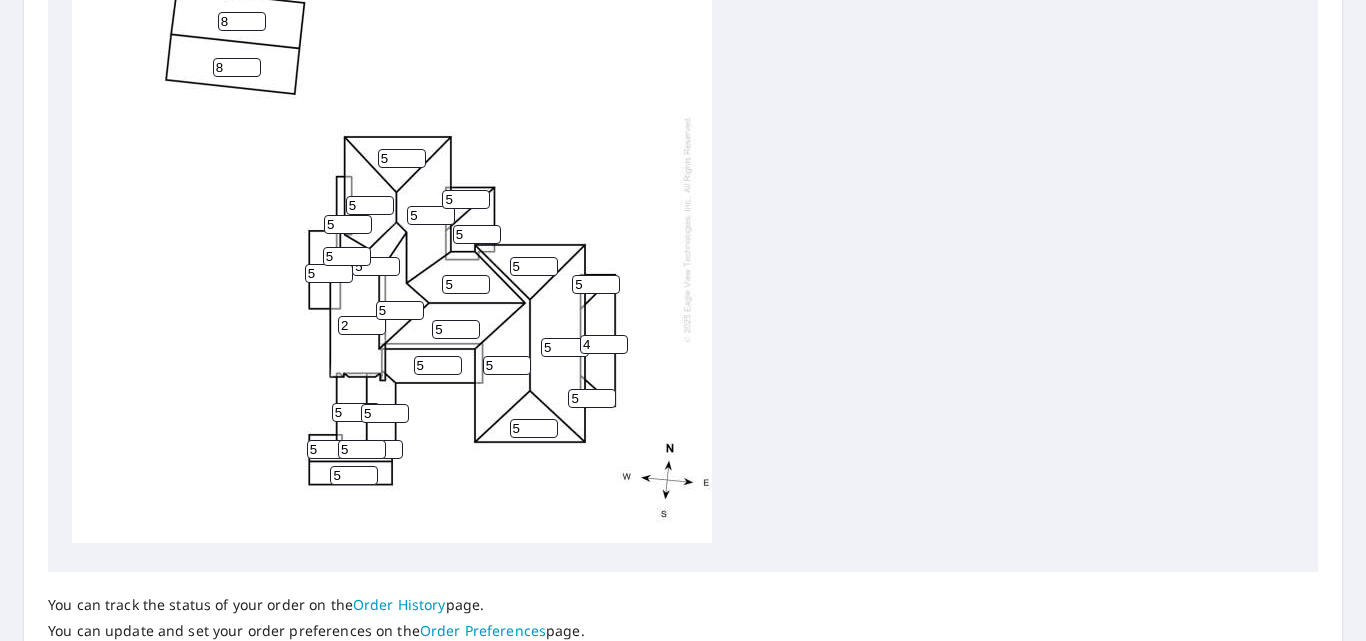 click on "3" at bounding box center [604, 344] 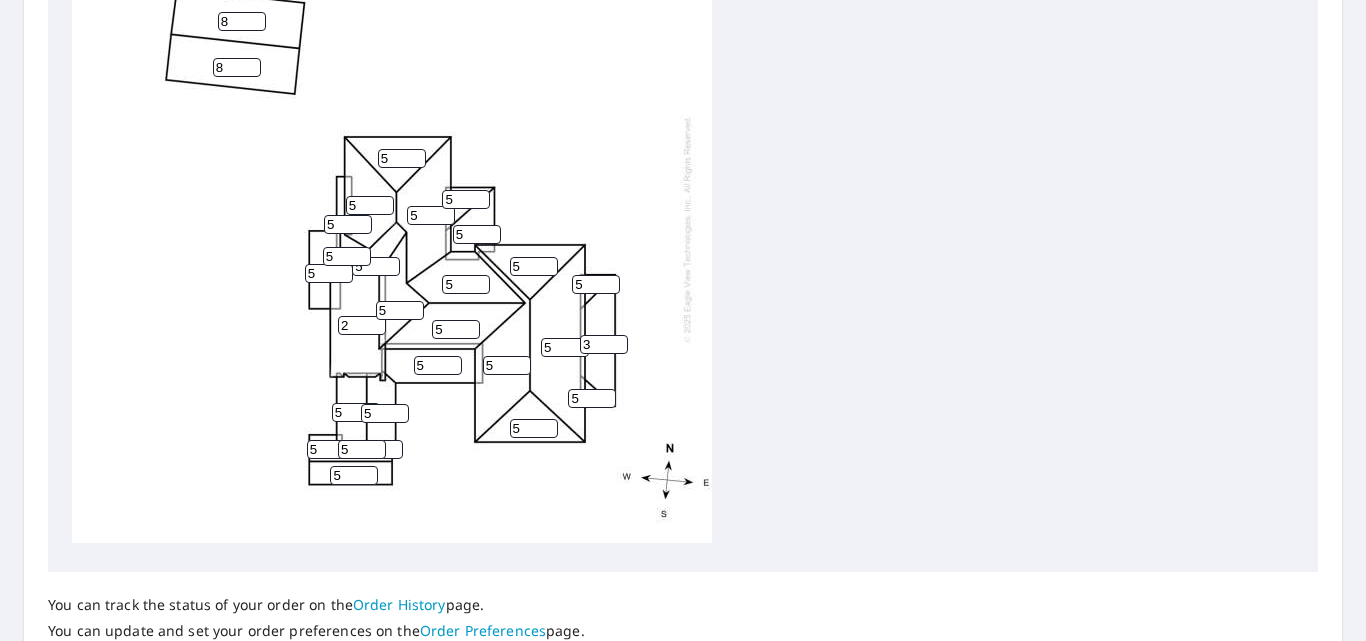 type on "2" 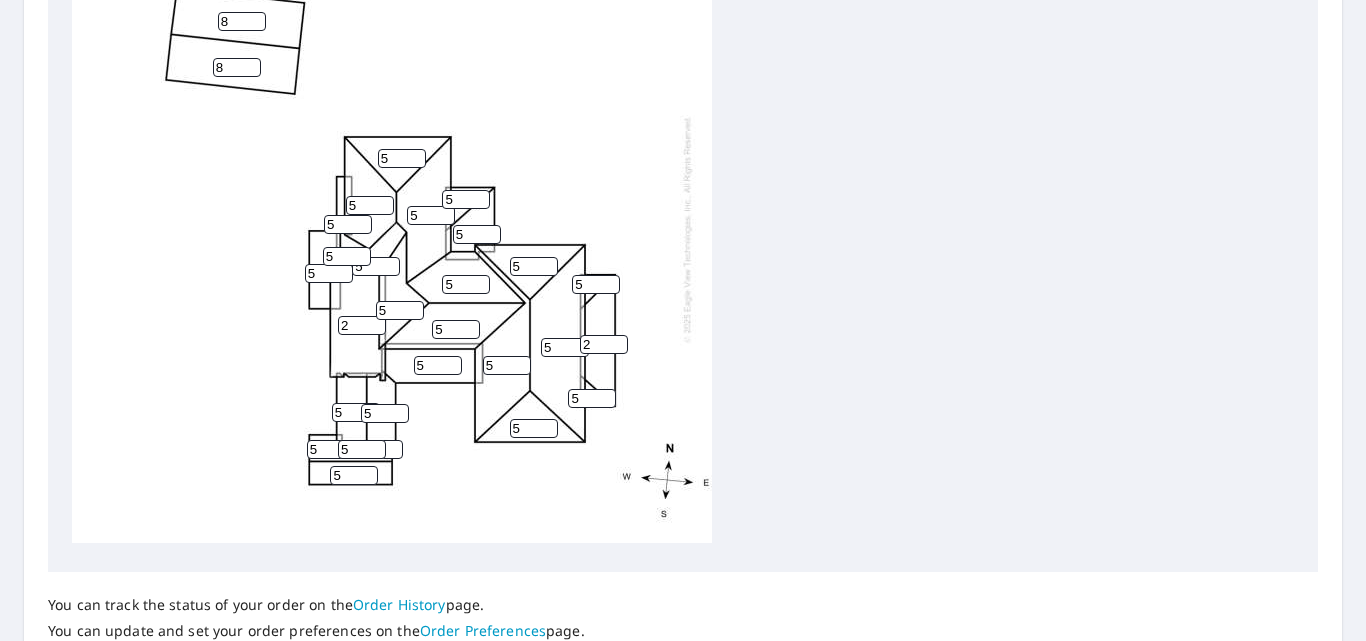 click on "[PHONE]" at bounding box center [392, 229] 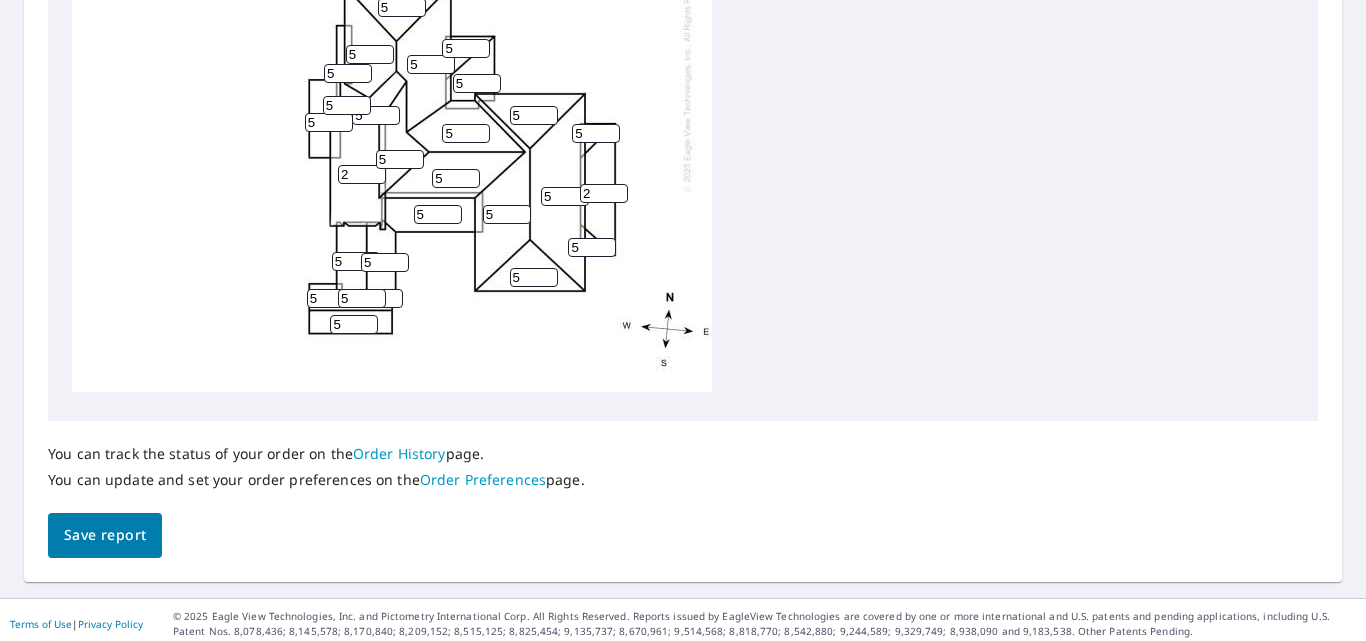 scroll, scrollTop: 942, scrollLeft: 0, axis: vertical 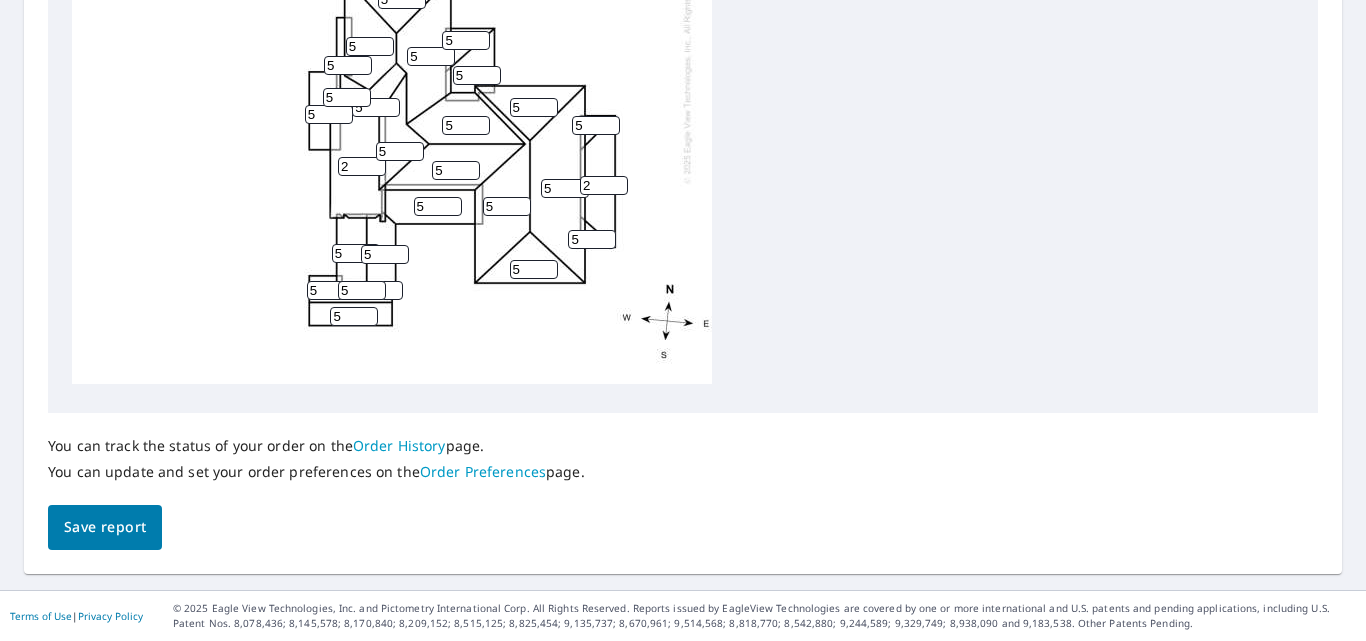 type on "4" 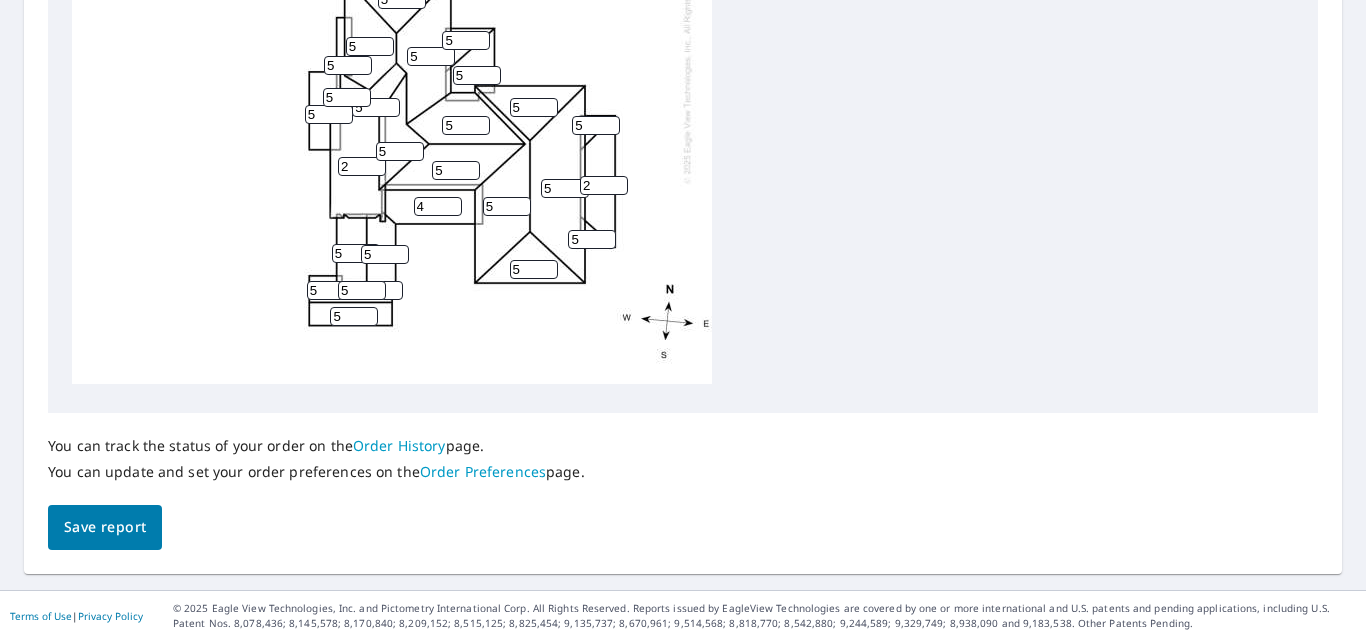 click on "4" at bounding box center [438, 206] 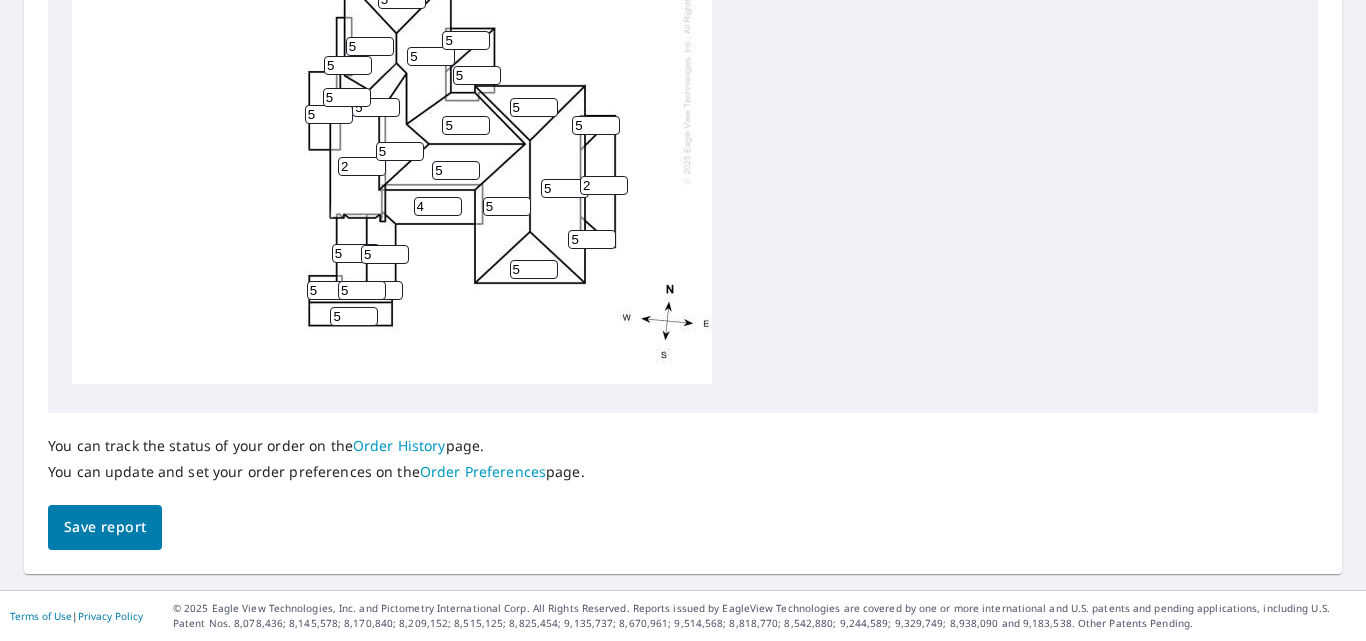 click on "[PHONE]" at bounding box center (392, 70) 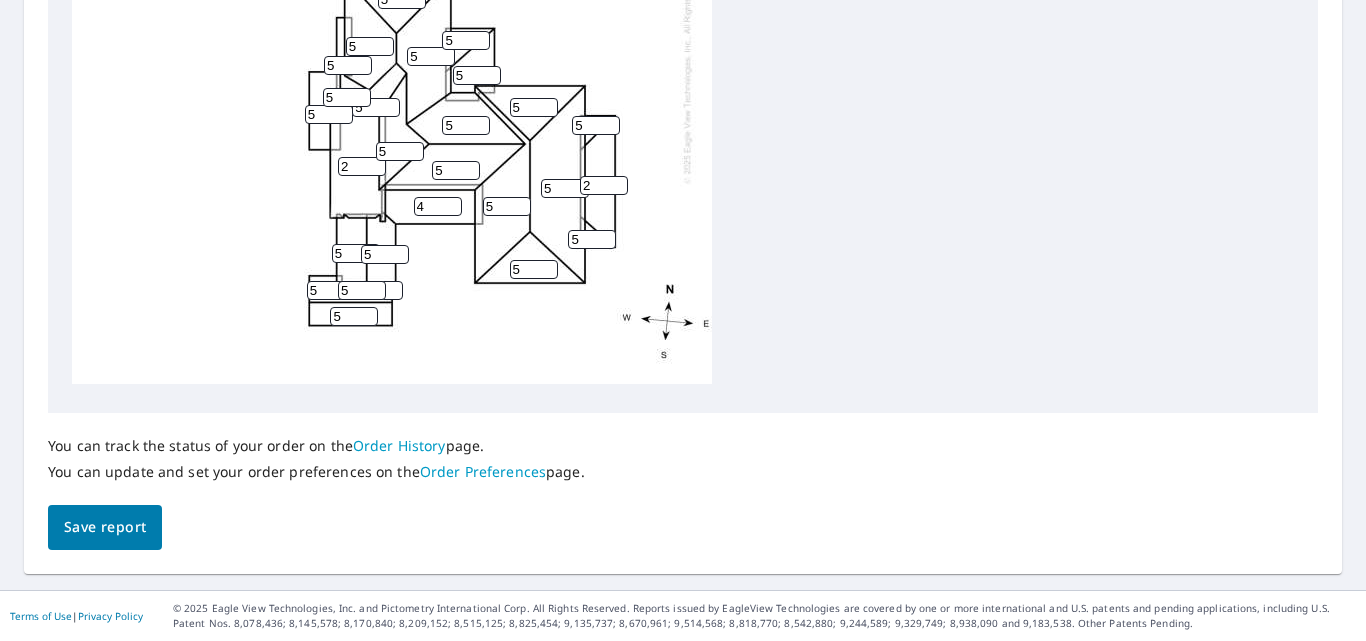 click on "Save report" at bounding box center [105, 527] 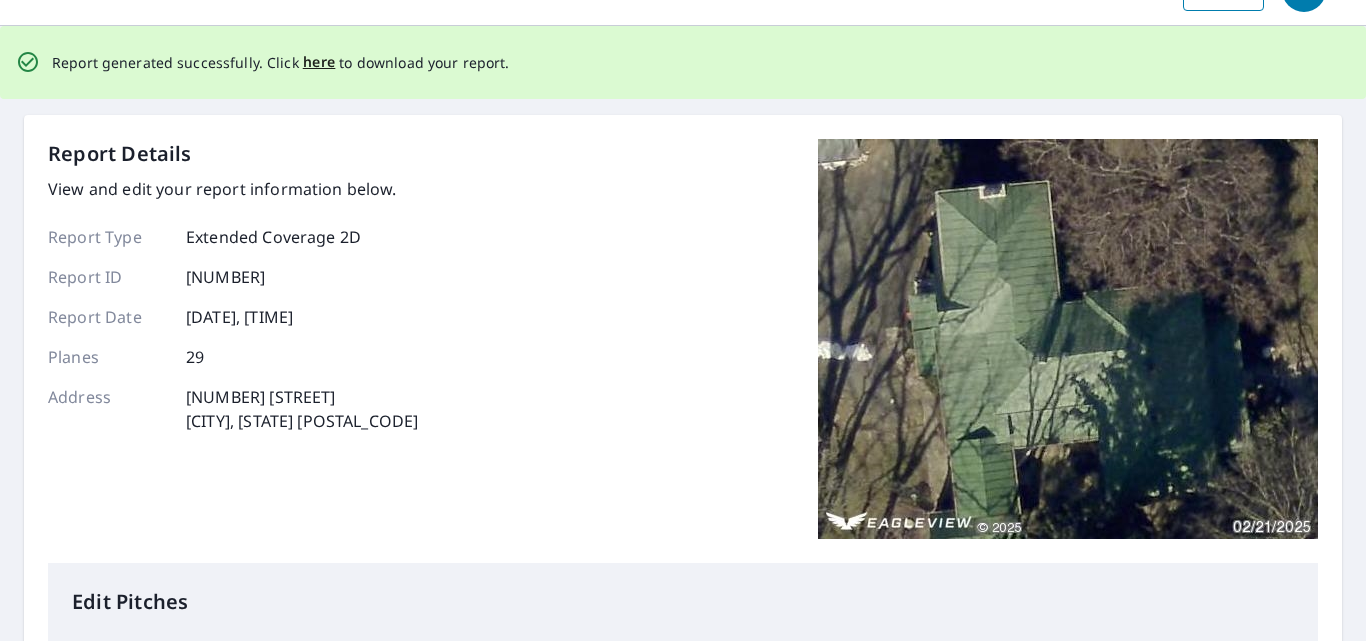 scroll, scrollTop: 0, scrollLeft: 0, axis: both 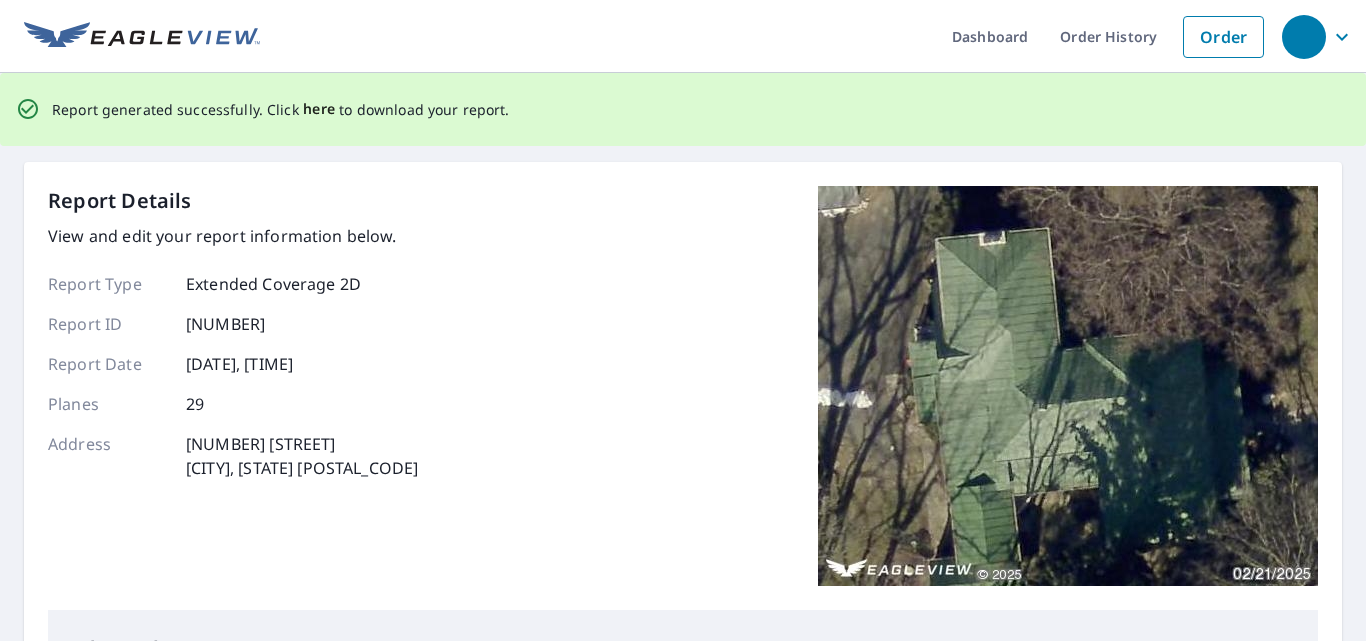 click on "here" at bounding box center (319, 109) 